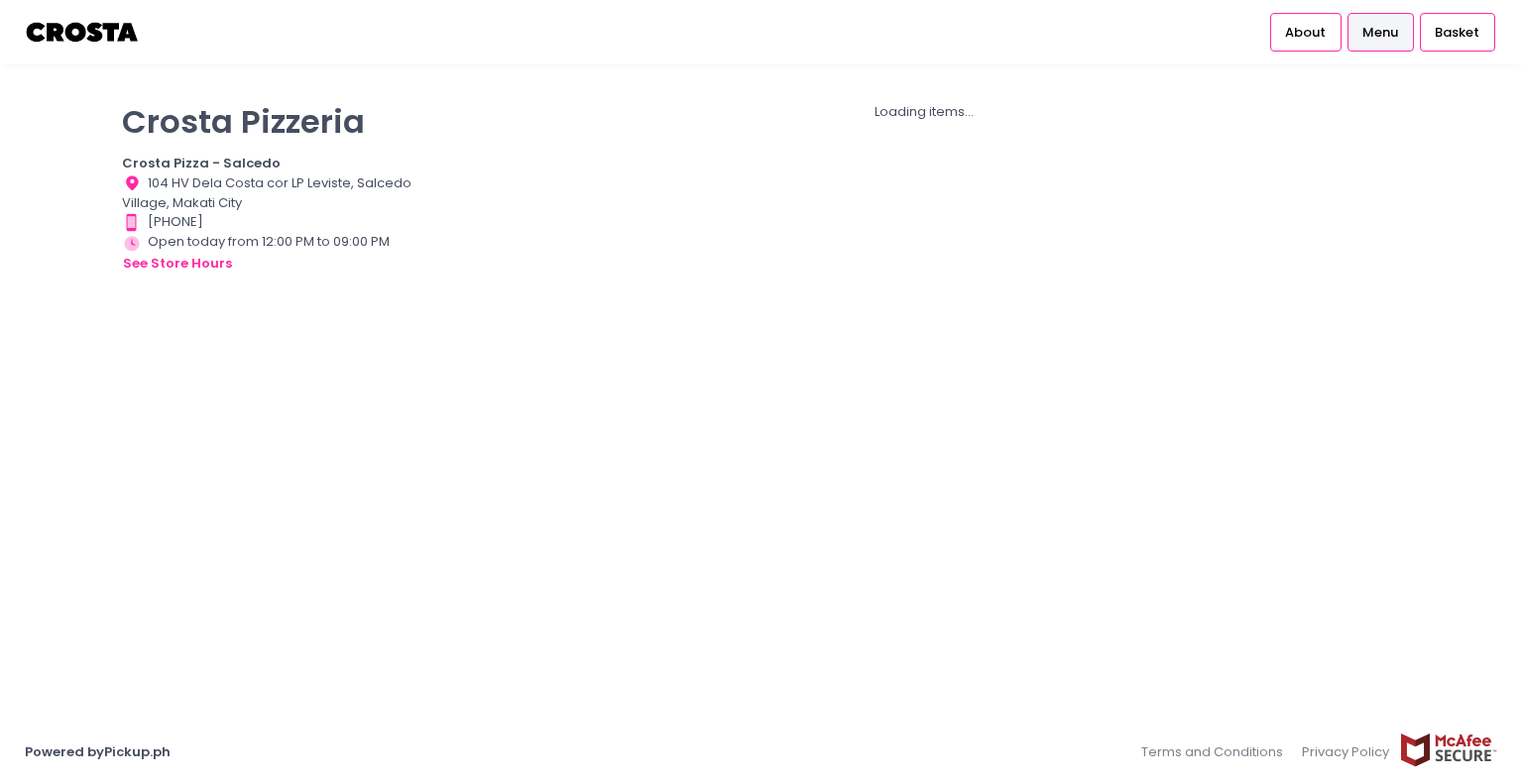 scroll, scrollTop: 0, scrollLeft: 0, axis: both 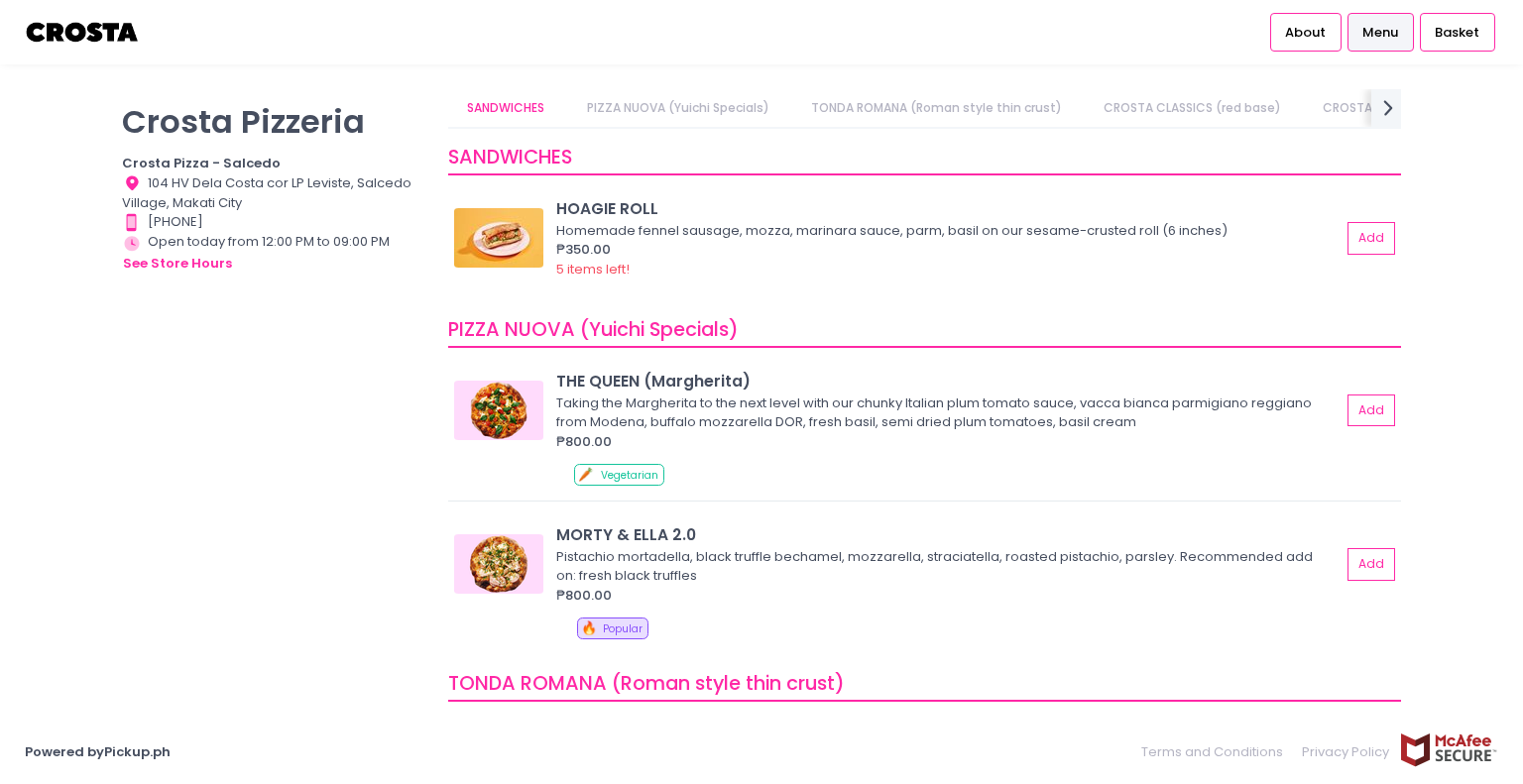 click on "PIZZA NUOVA (Yuichi Specials)" at bounding box center (677, 108) 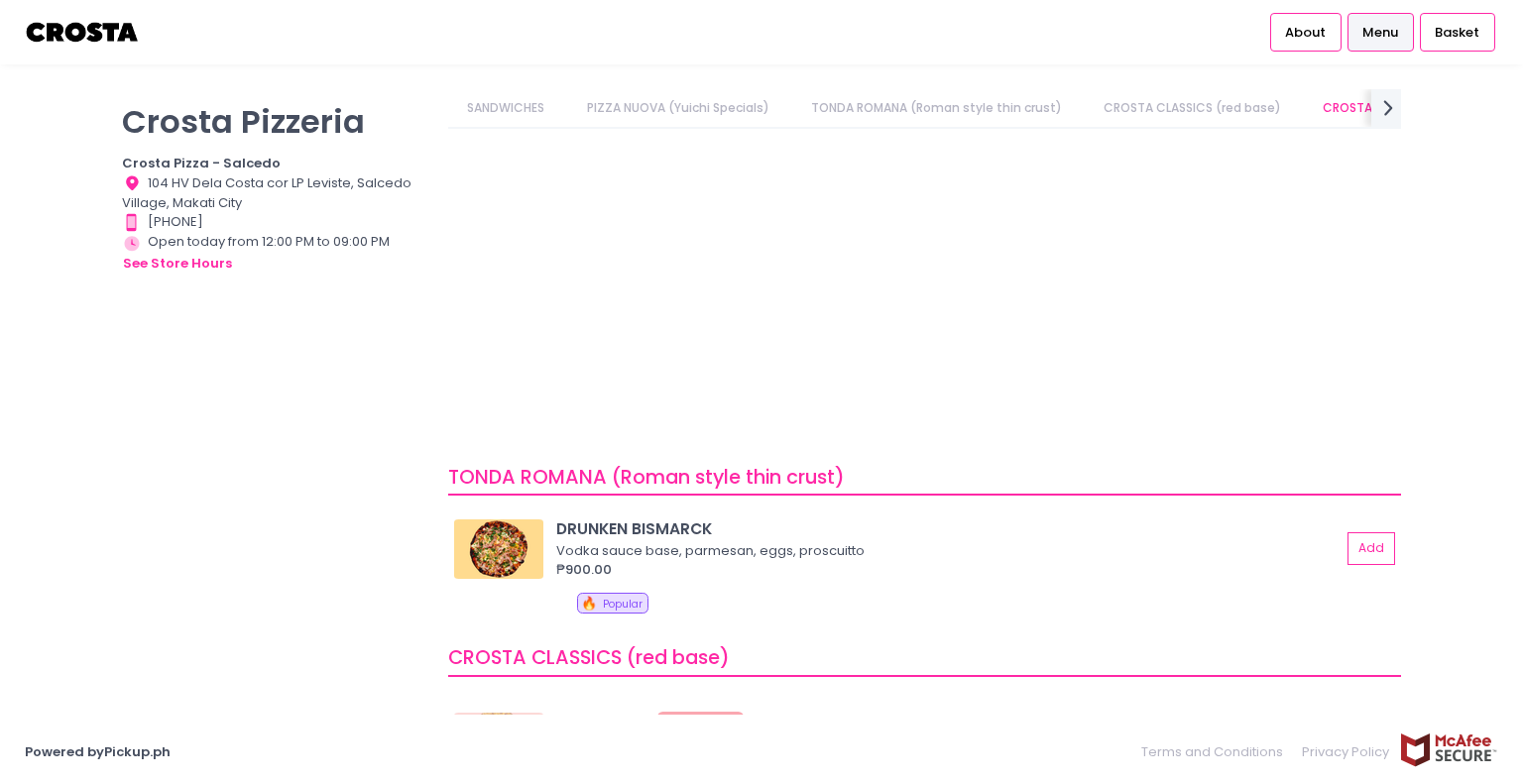 scroll, scrollTop: 697, scrollLeft: 0, axis: vertical 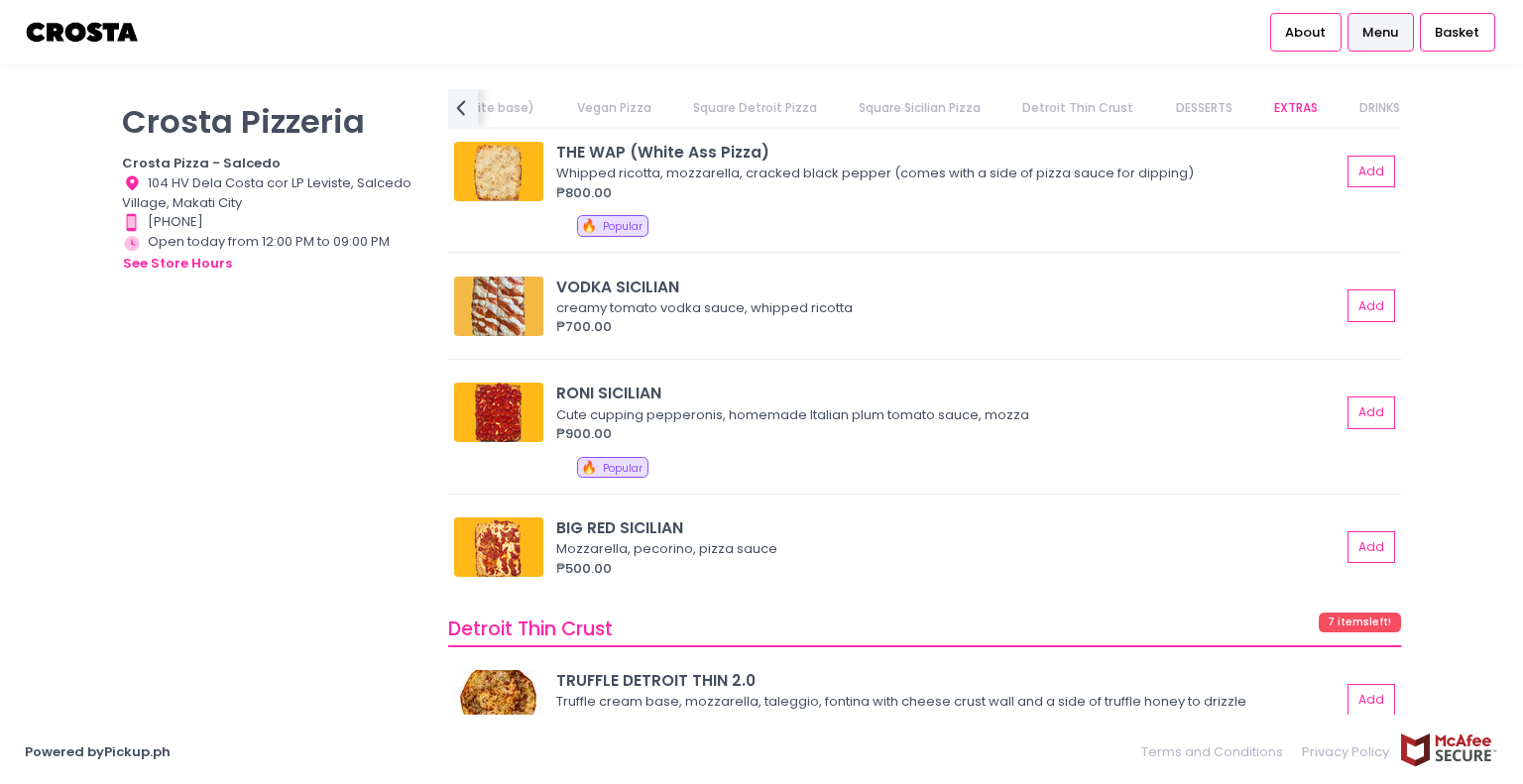 click on "RONI SICILIAN" at bounding box center (948, 392) 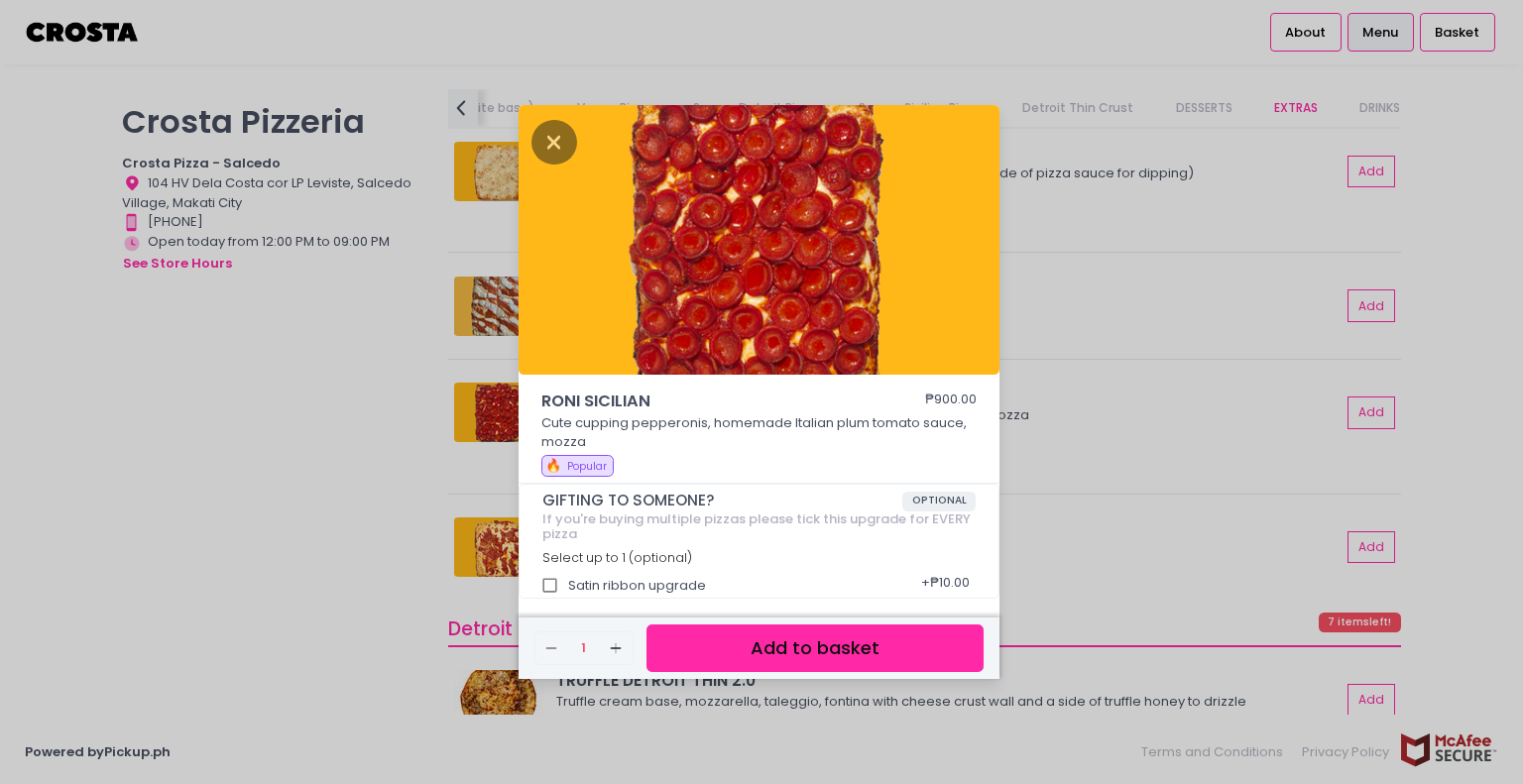 click on "Add to basket" at bounding box center [815, 648] 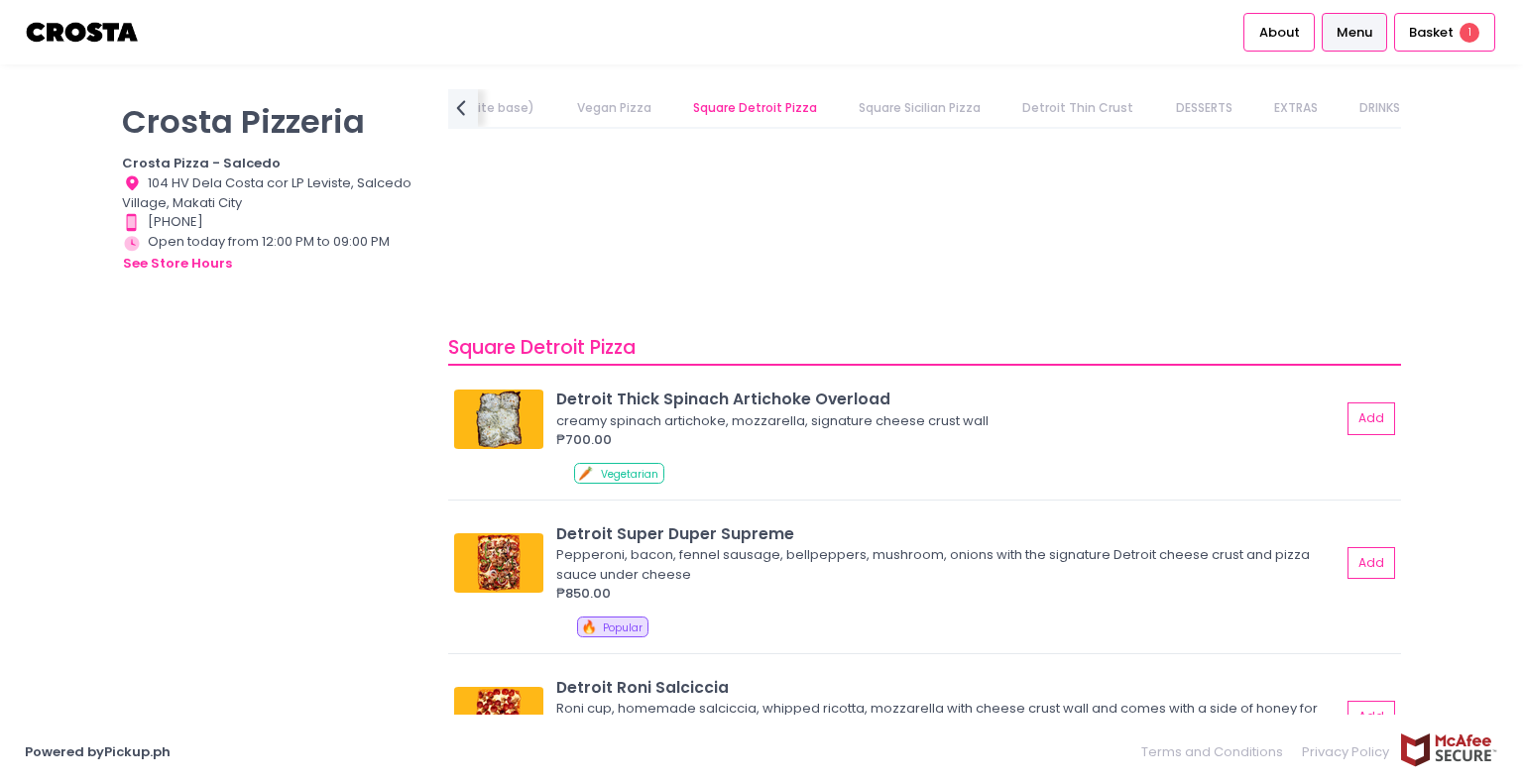 scroll, scrollTop: 1407, scrollLeft: 0, axis: vertical 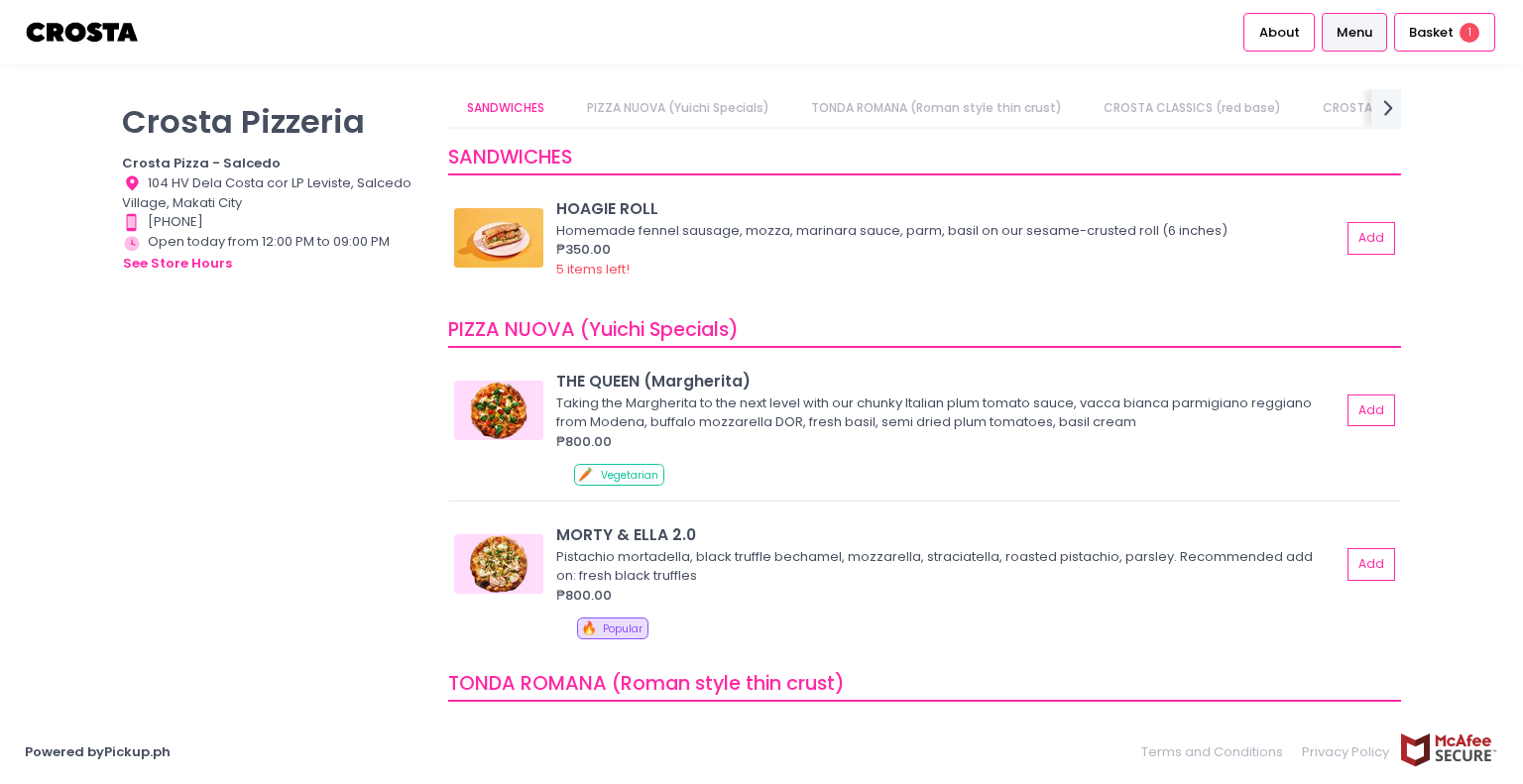 click on "Basket 1" at bounding box center [1444, 32] 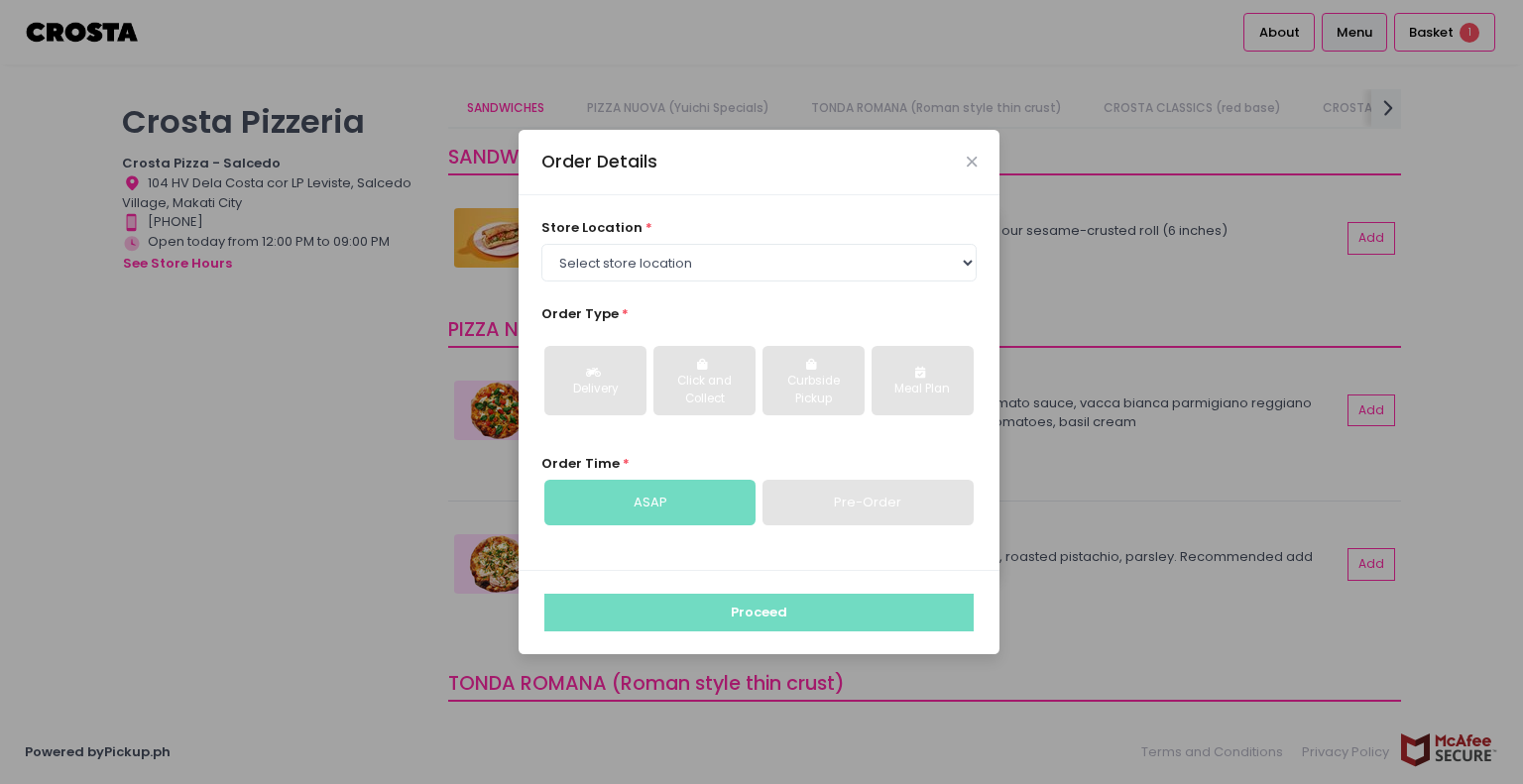 click on "store location   * Select store location Crosta Pizza - Salcedo  Crosta Pizza - San Juan  Order Type   *  Delivery   Click and Collect   Curbside Pickup   Meal Plan  Order Time   * ASAP Pre-Order" at bounding box center (759, 383) 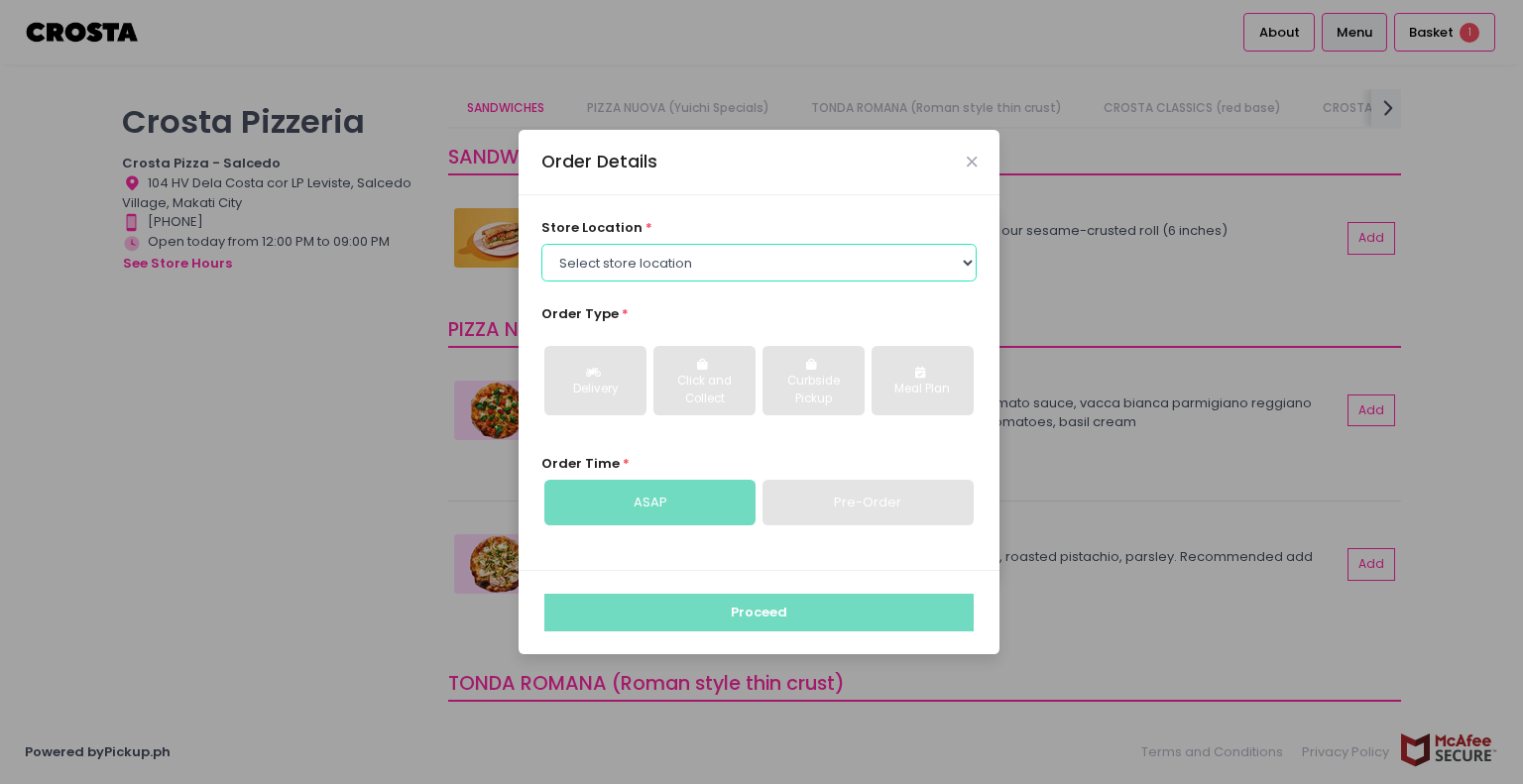 click on "Select store location Crosta Pizza - Salcedo  Crosta Pizza - San Juan" at bounding box center (760, 263) 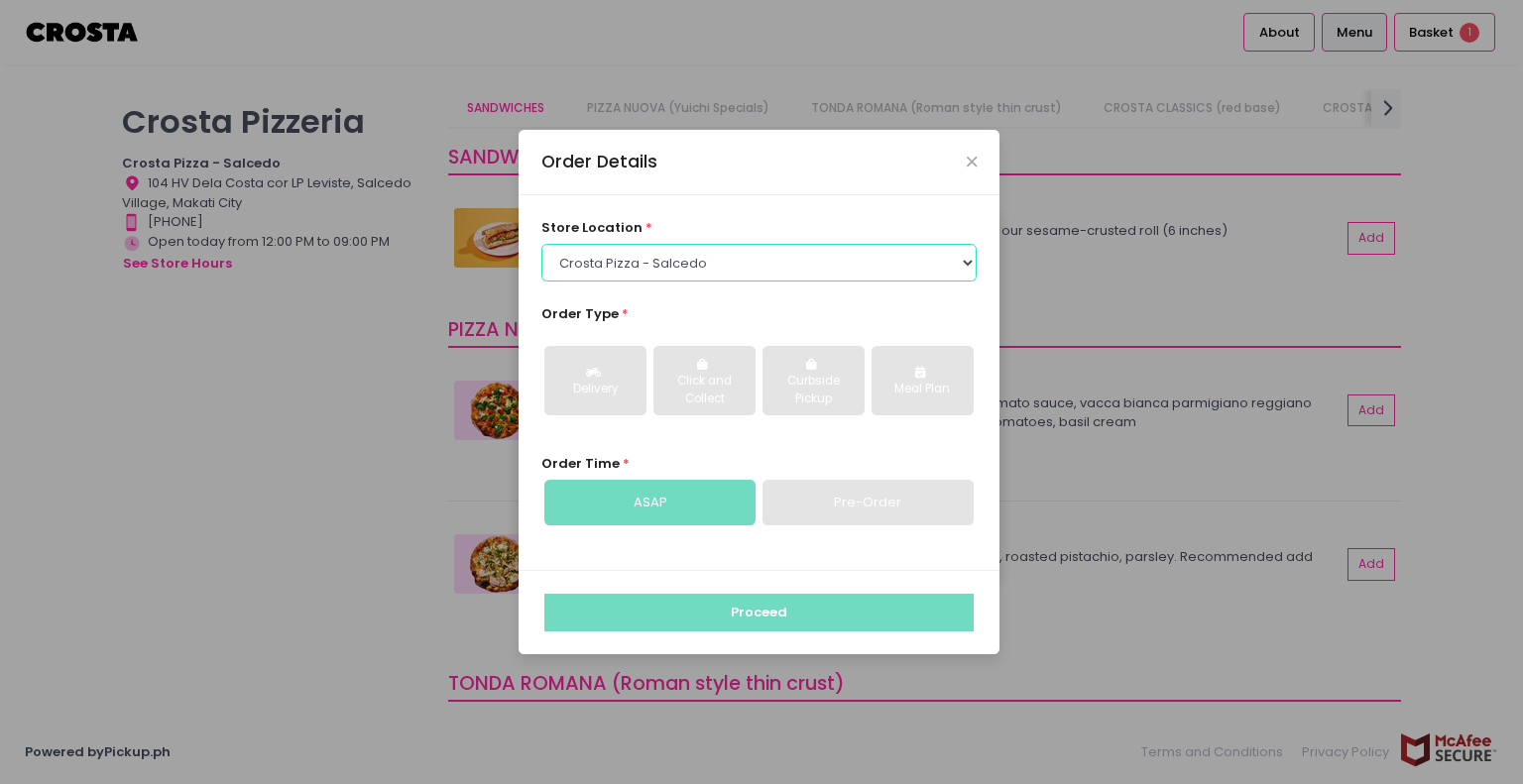 click on "Select store location Crosta Pizza - Salcedo  Crosta Pizza - San Juan" at bounding box center (760, 263) 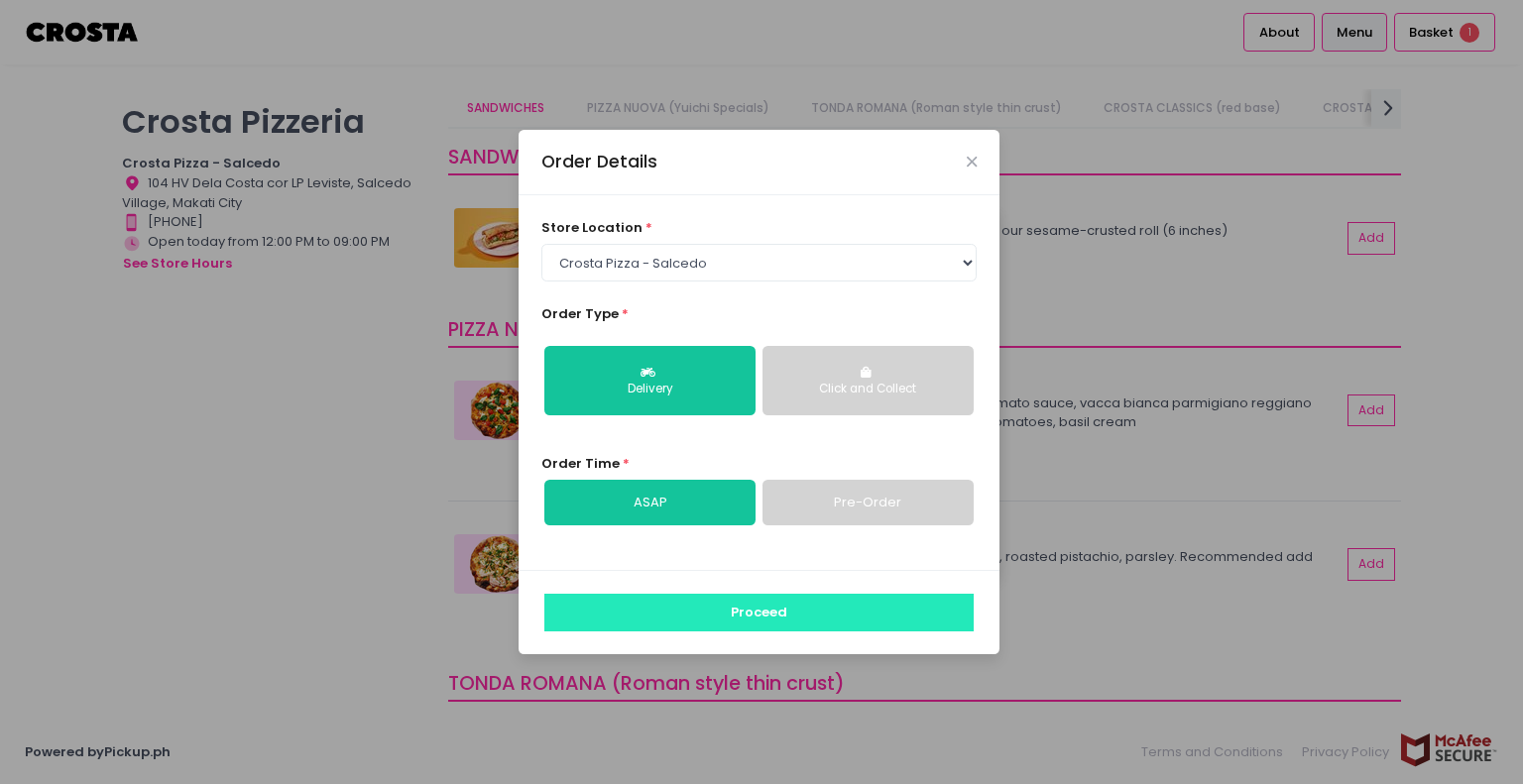 click on "Proceed" at bounding box center (759, 613) 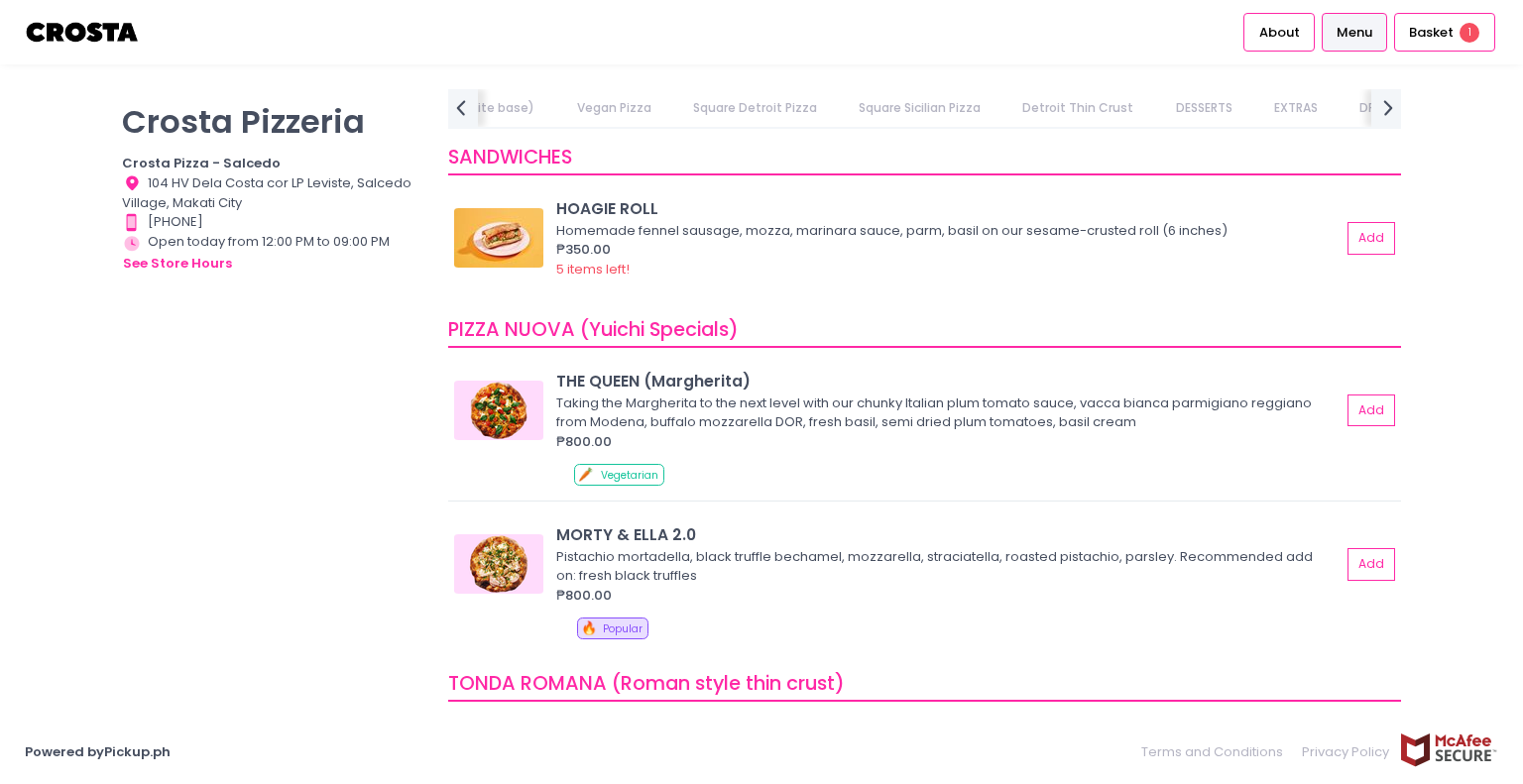 scroll, scrollTop: 0, scrollLeft: 0, axis: both 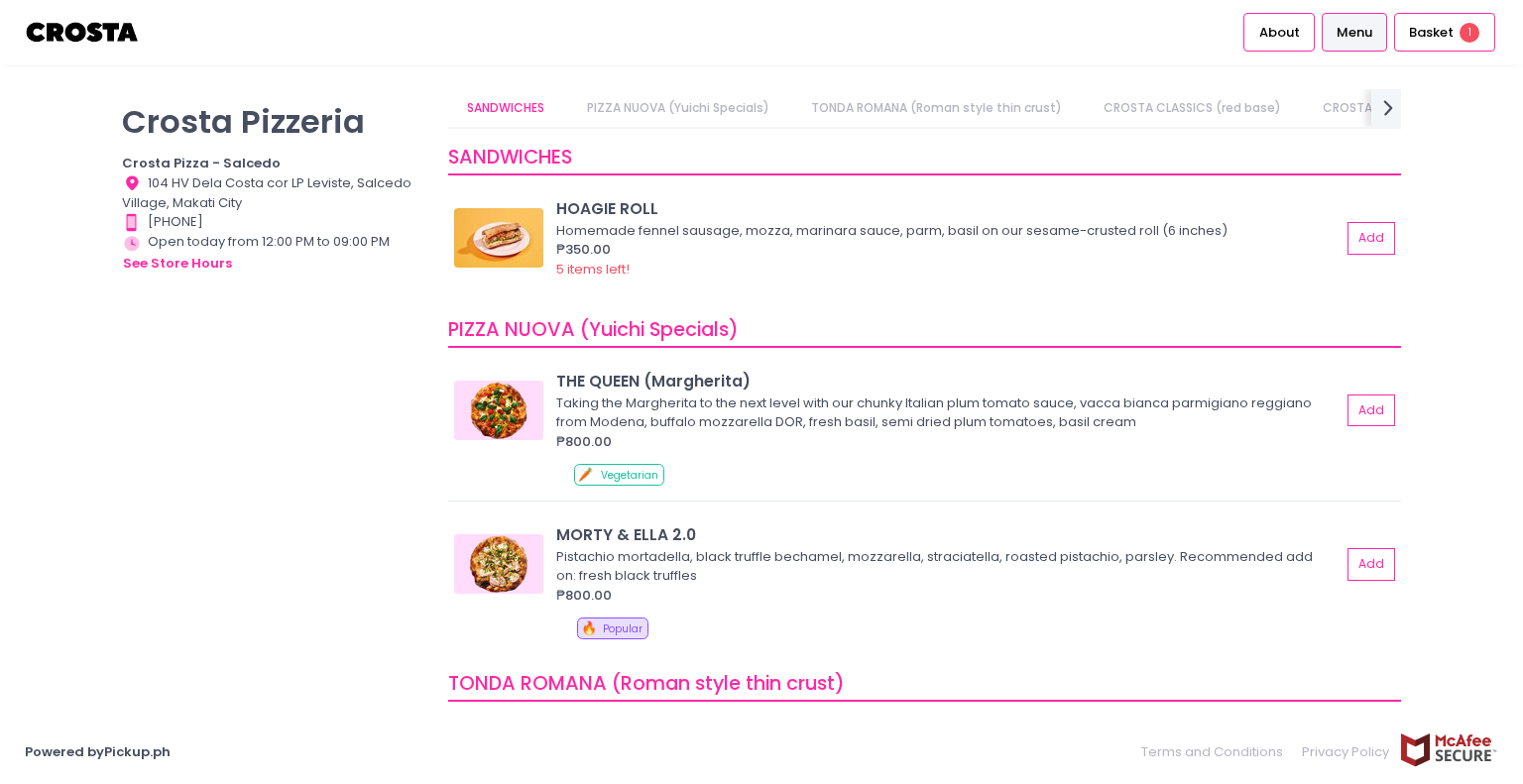 click on "SANDWICHES" at bounding box center [506, 108] 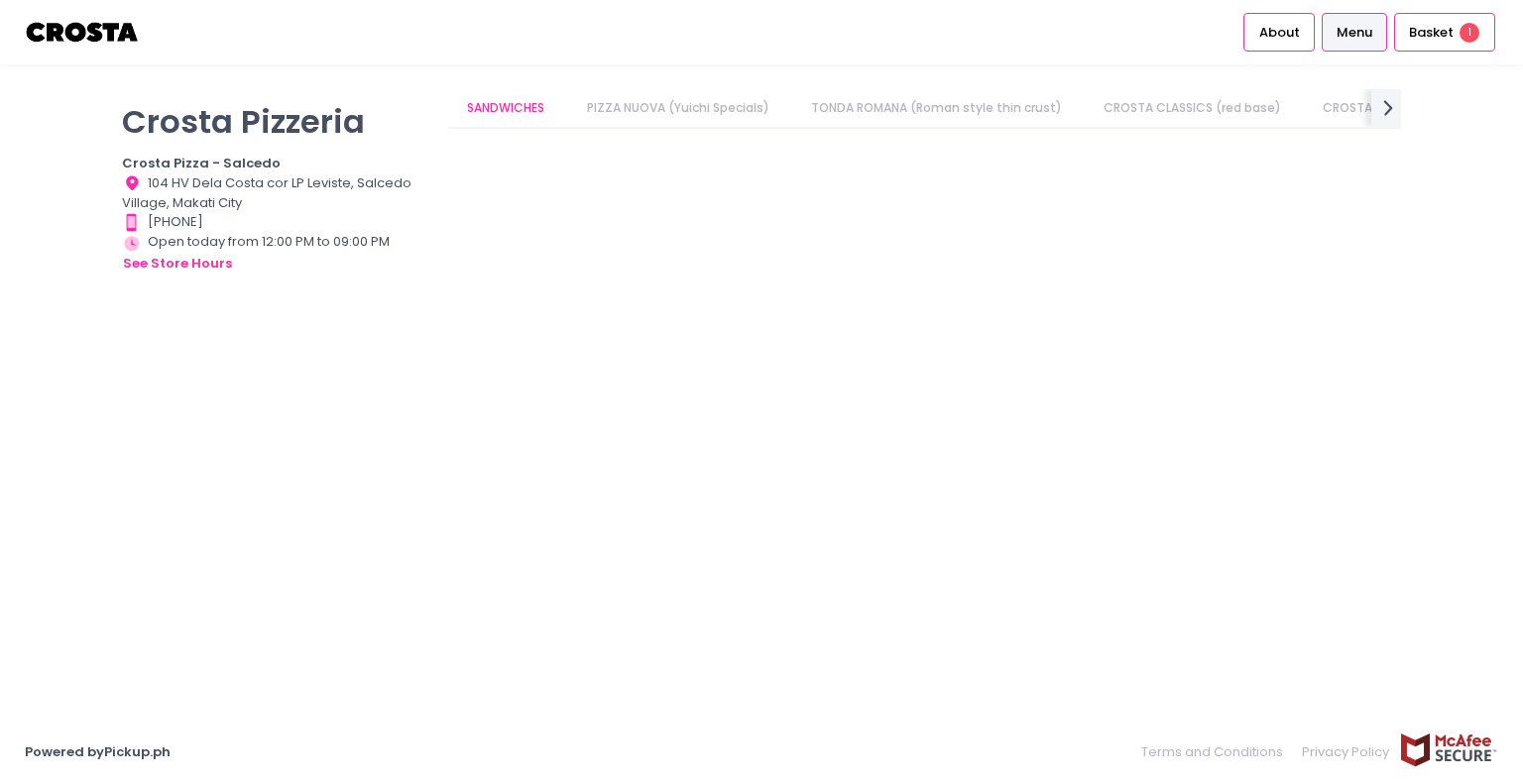 scroll, scrollTop: 0, scrollLeft: 151, axis: horizontal 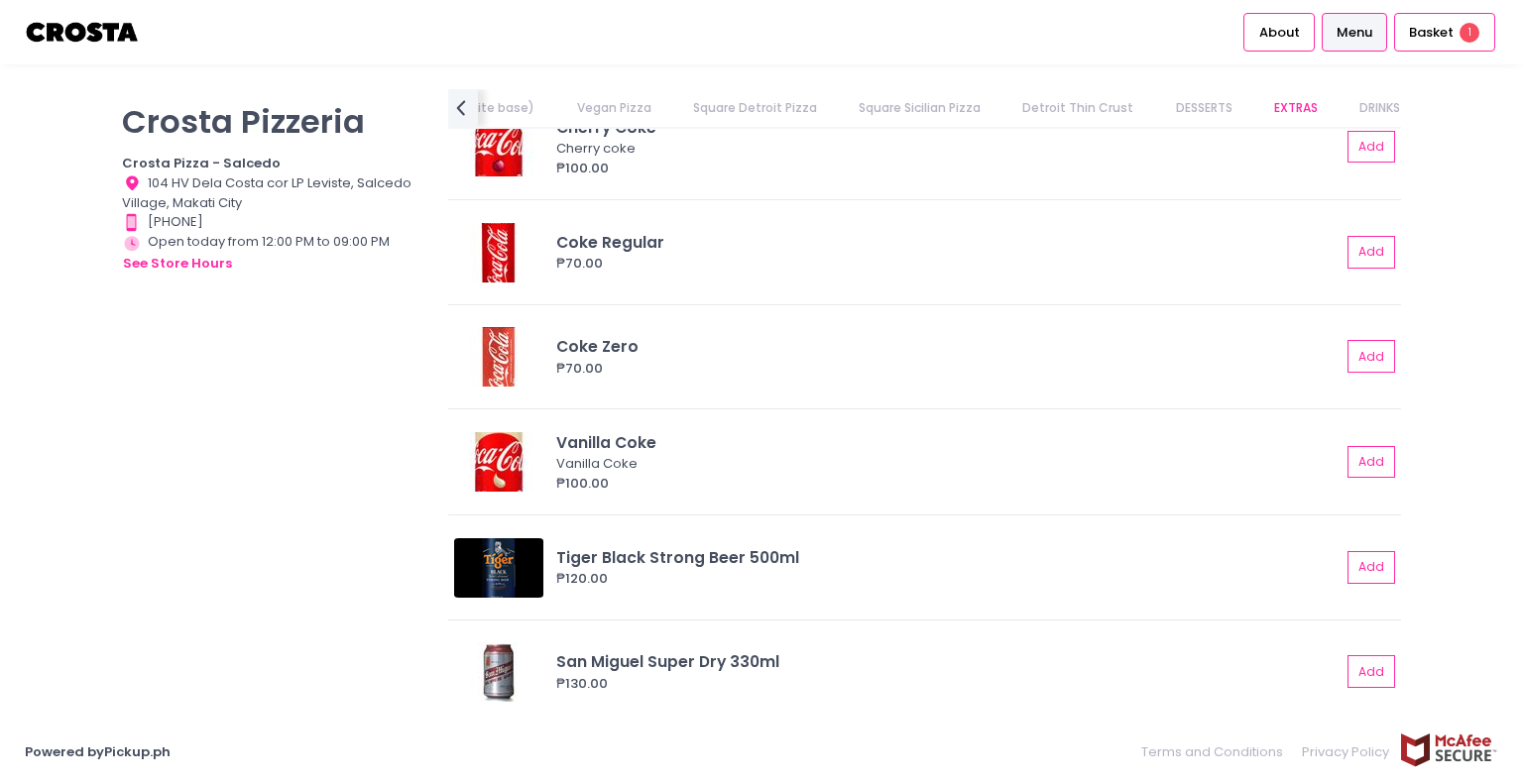 click on "Basket" at bounding box center (1431, 33) 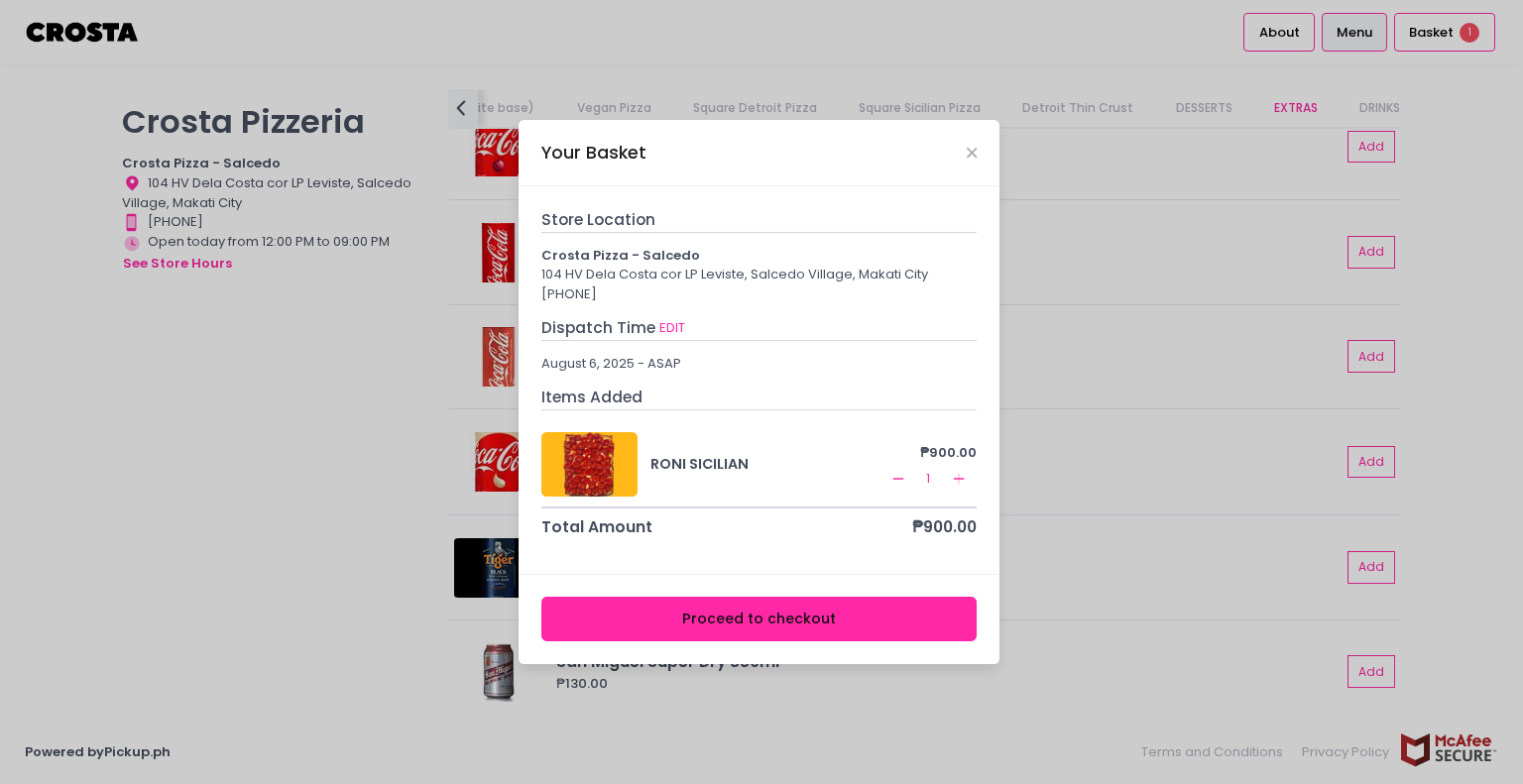 click on "Your Basket" at bounding box center (759, 153) 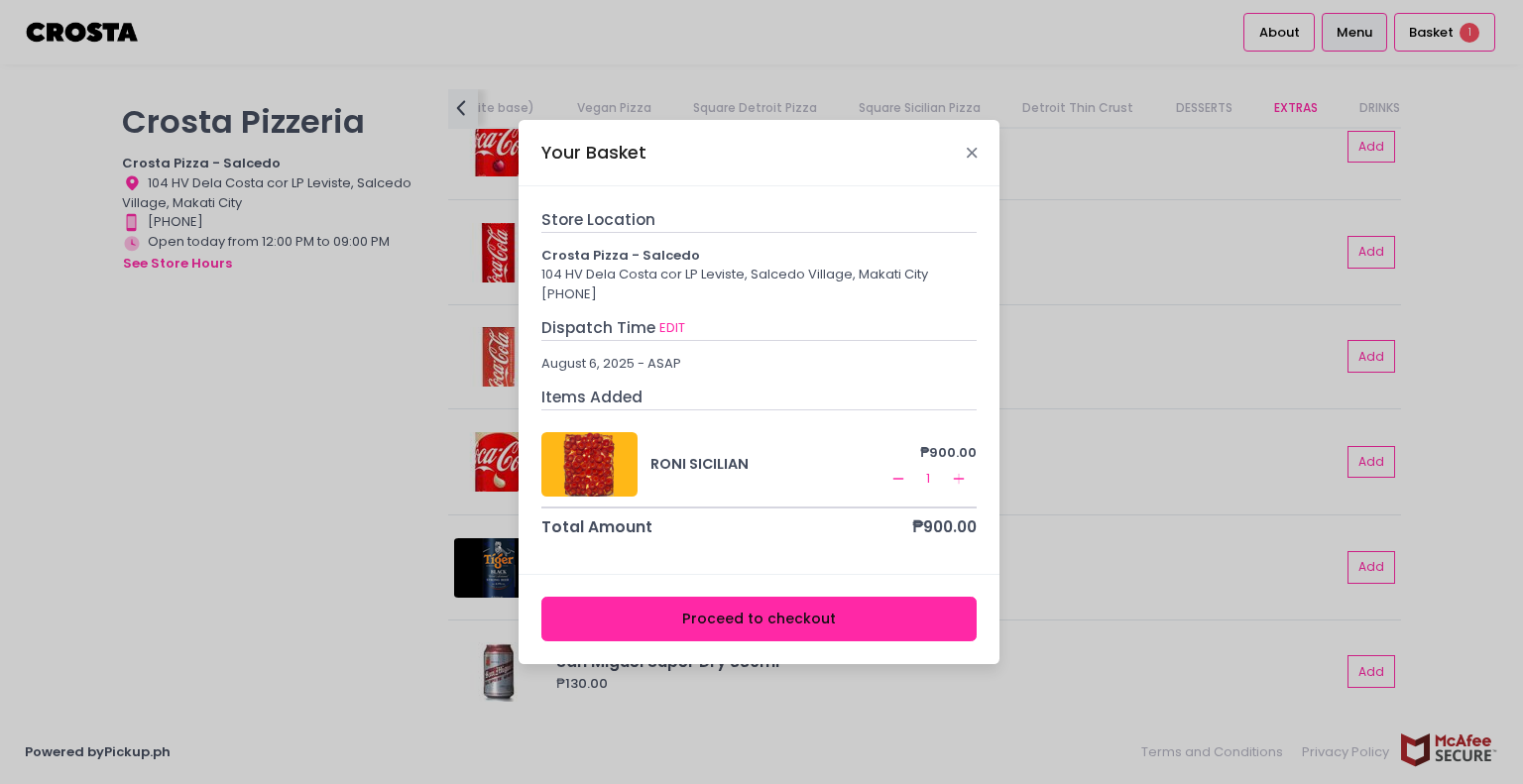 click at bounding box center (972, 153) 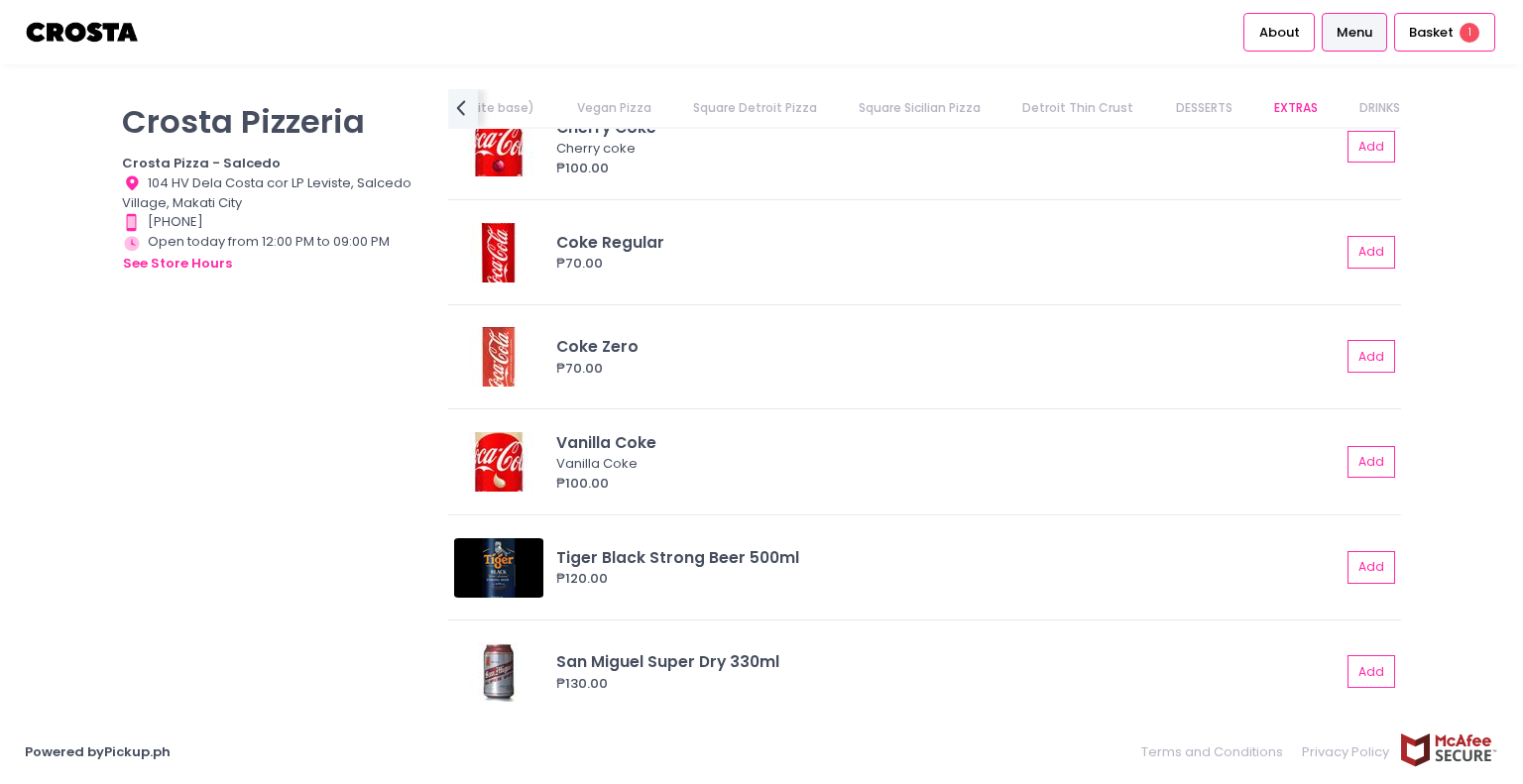 drag, startPoint x: 1341, startPoint y: 347, endPoint x: 1414, endPoint y: 364, distance: 74.9533 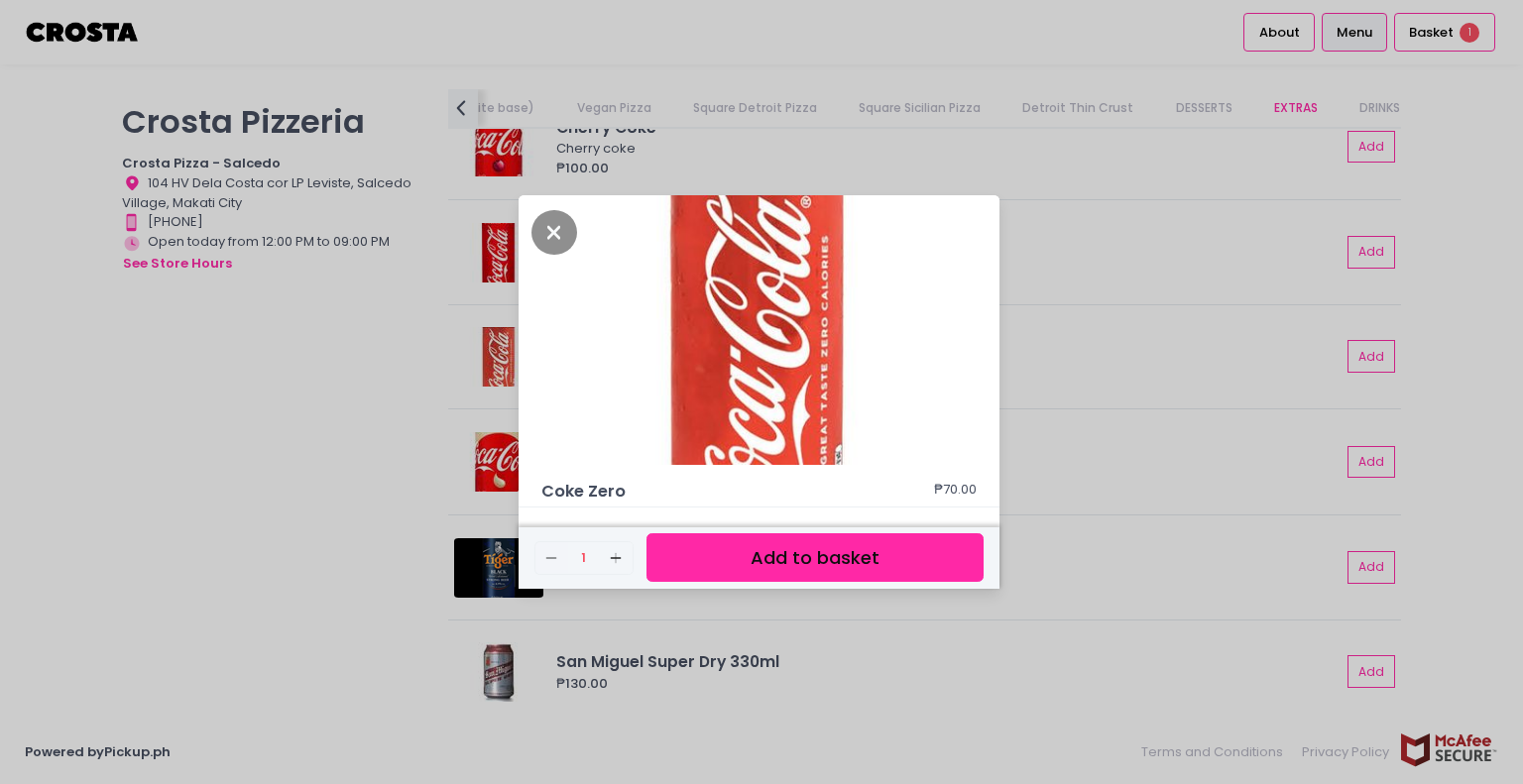 click on "Add to basket" at bounding box center [815, 557] 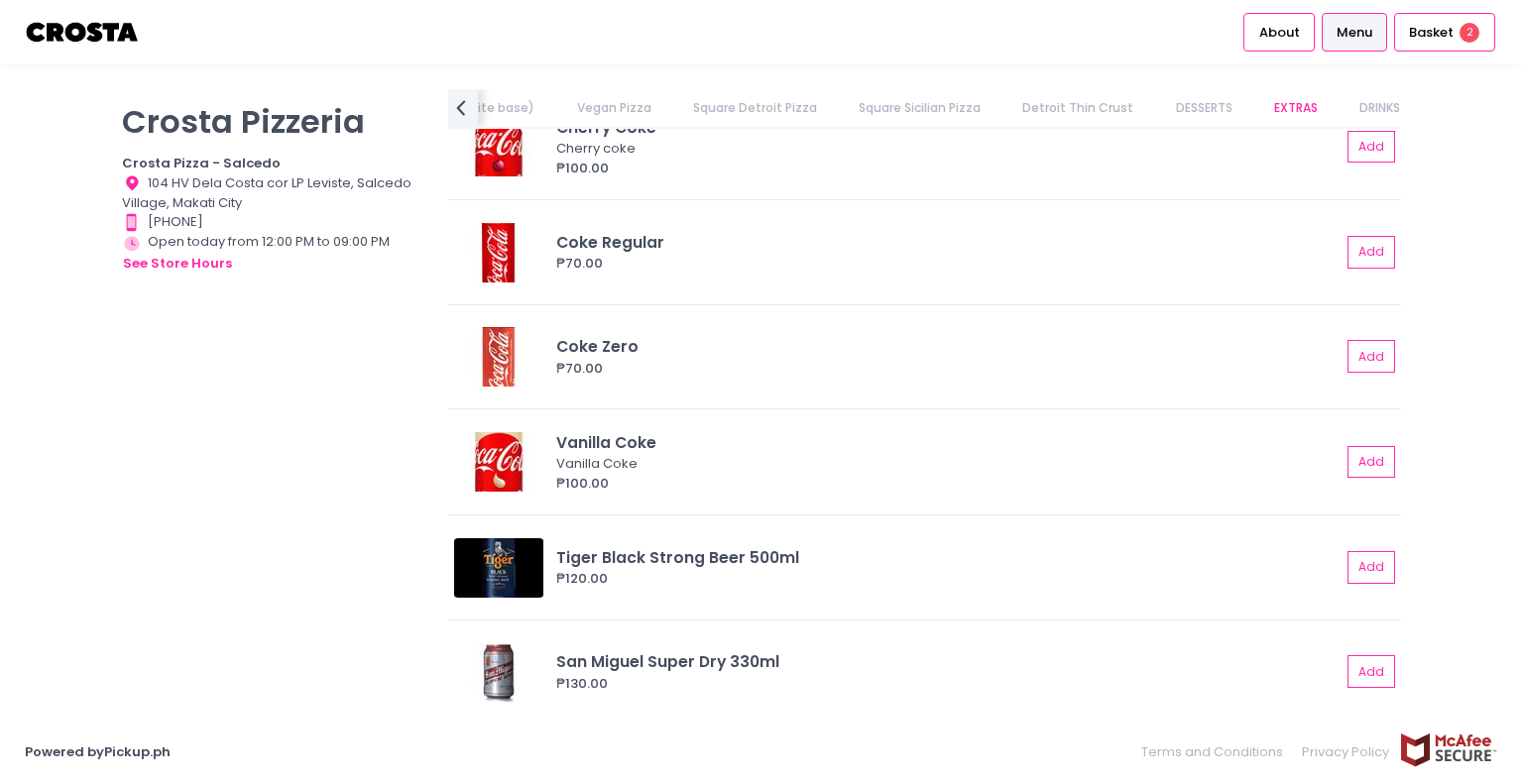 type 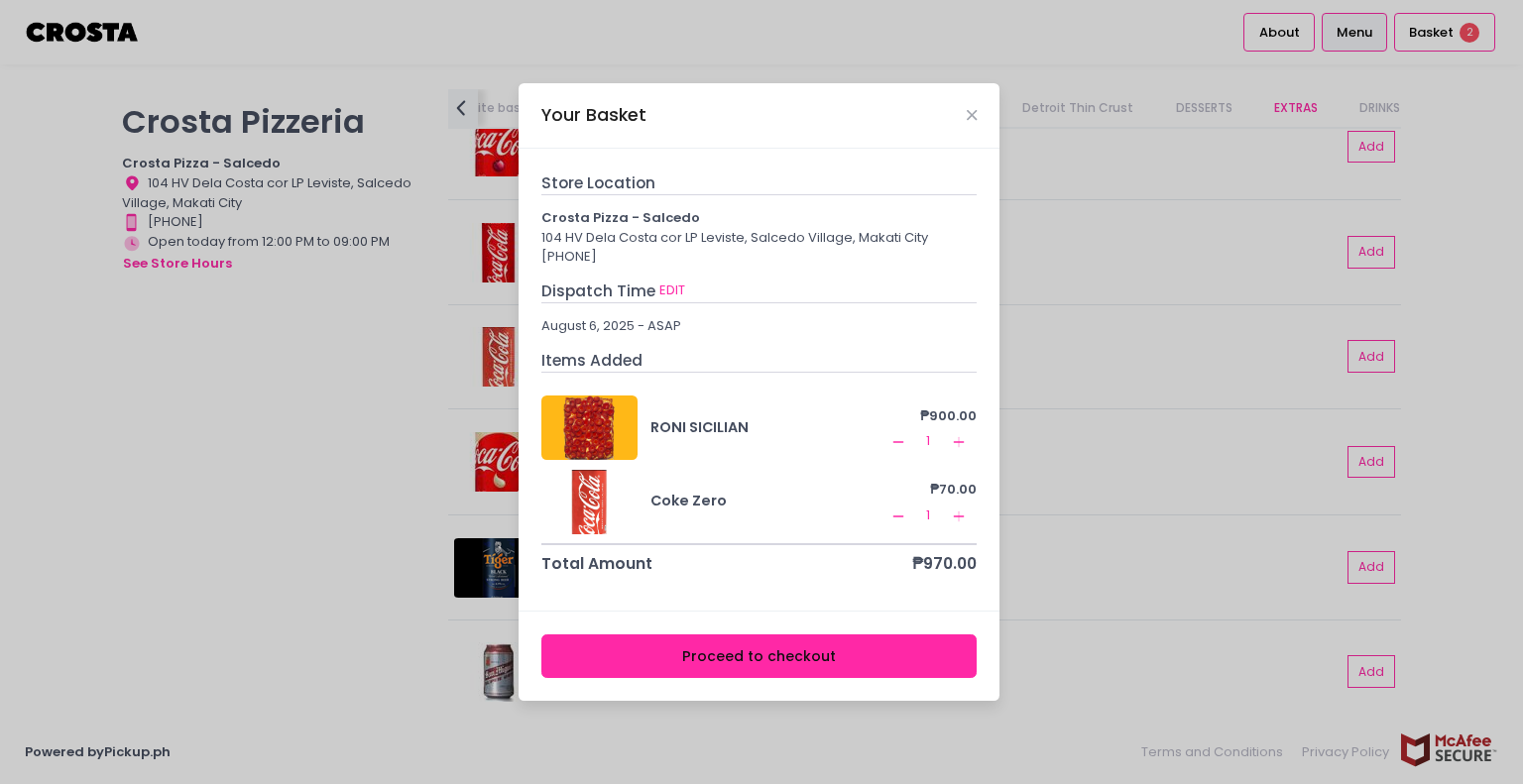 click on "Proceed to checkout" at bounding box center [760, 656] 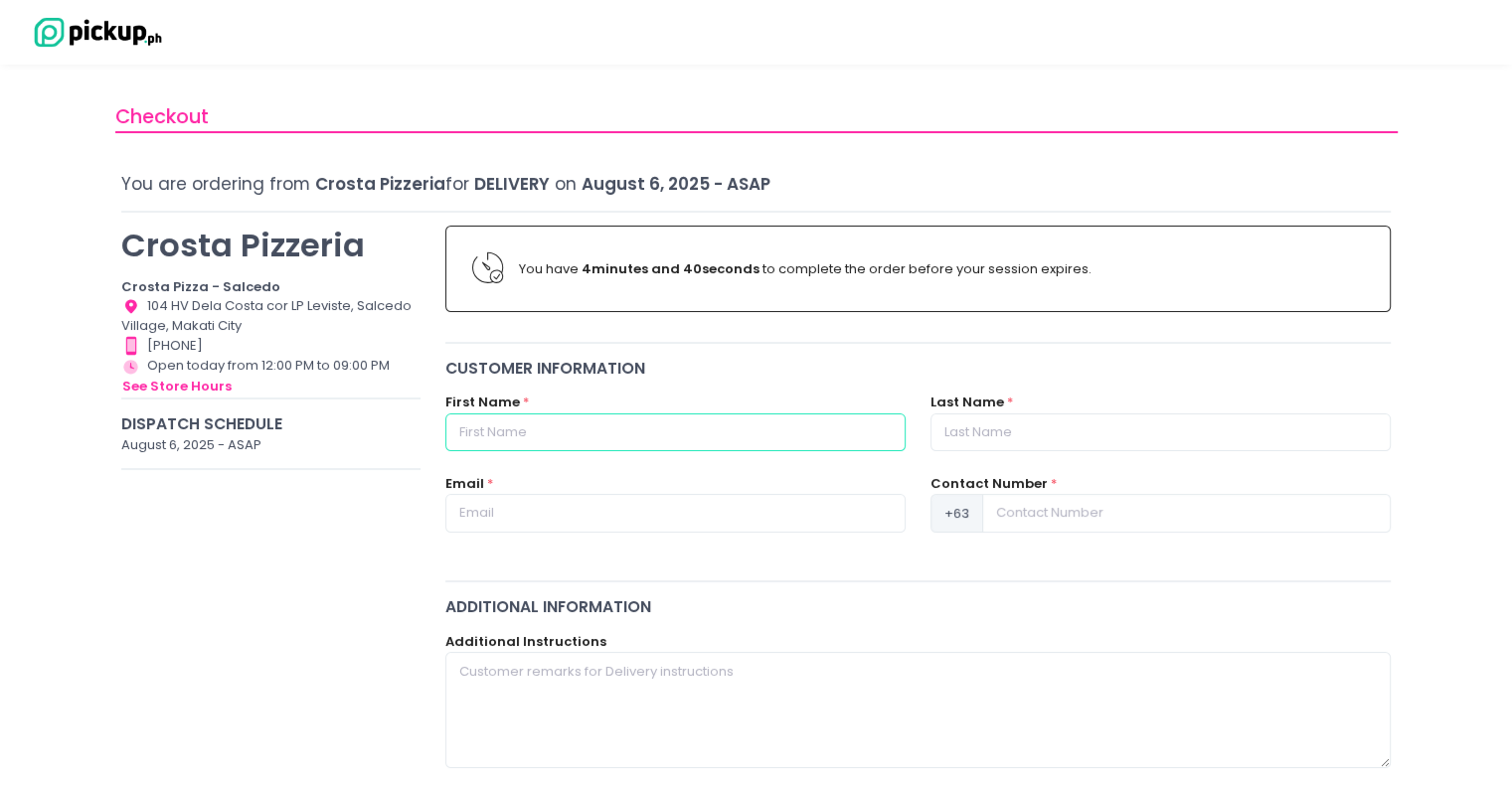 click at bounding box center (675, 432) 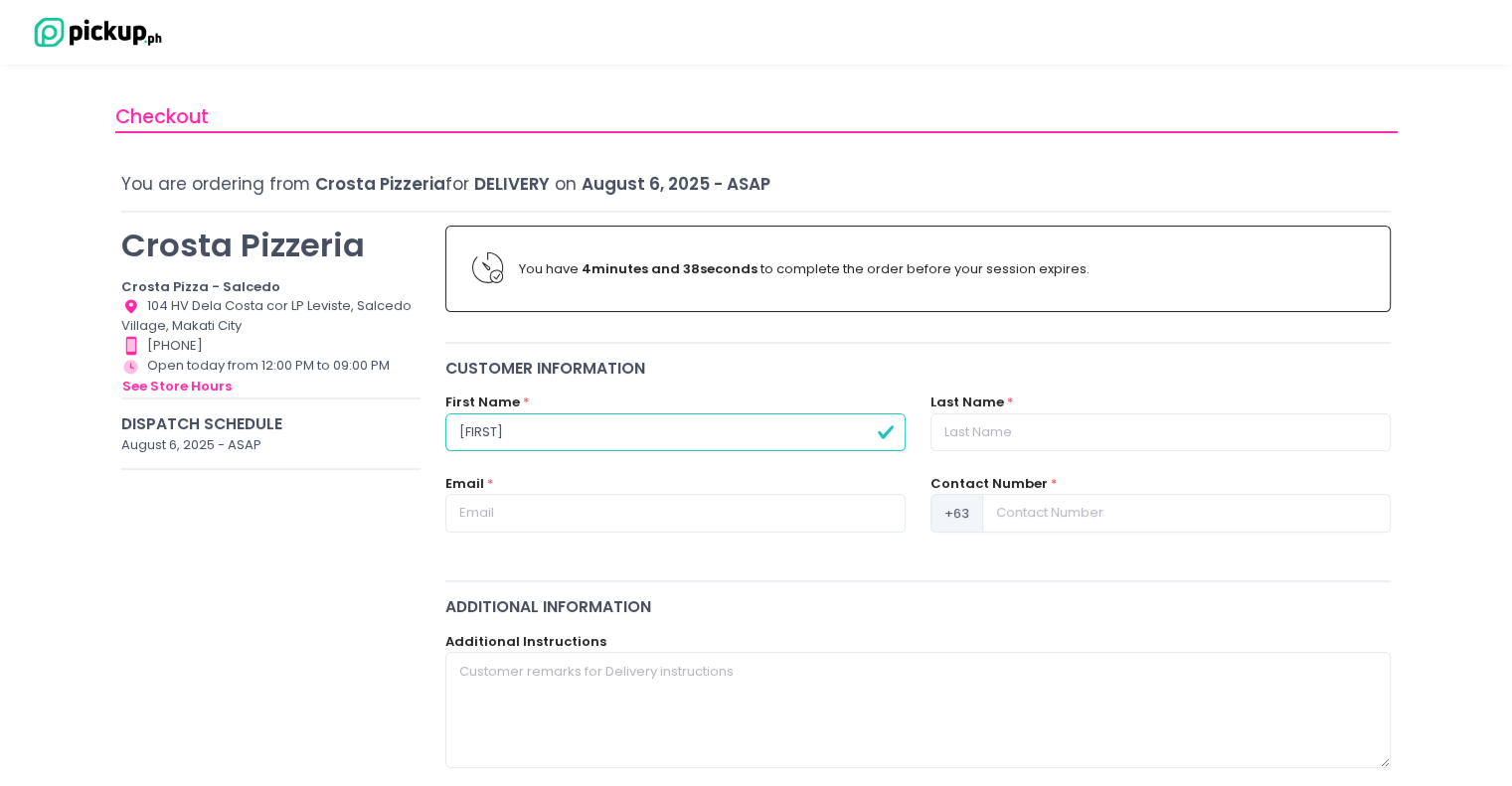 type on "[FIRST]" 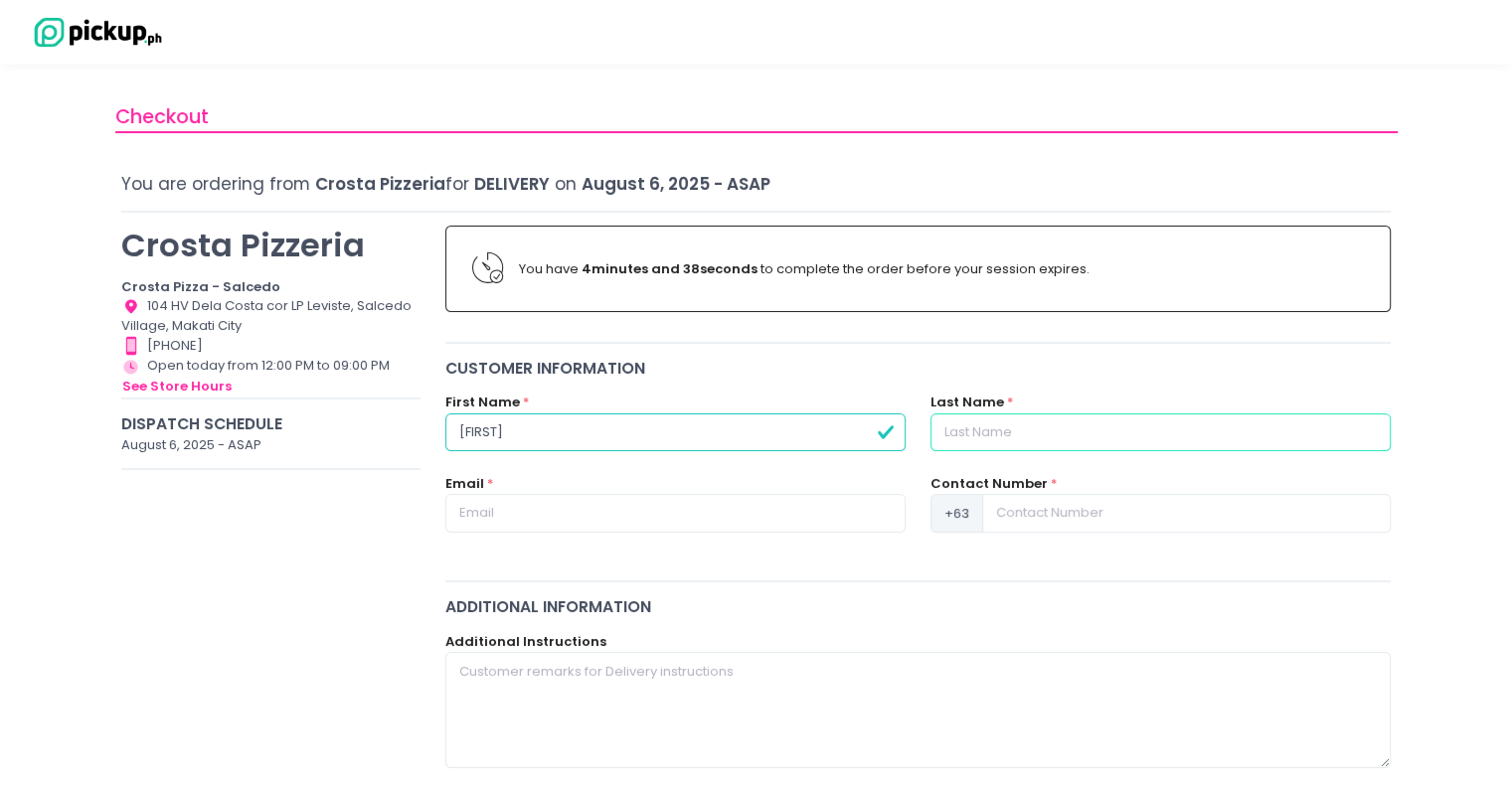type on "j" 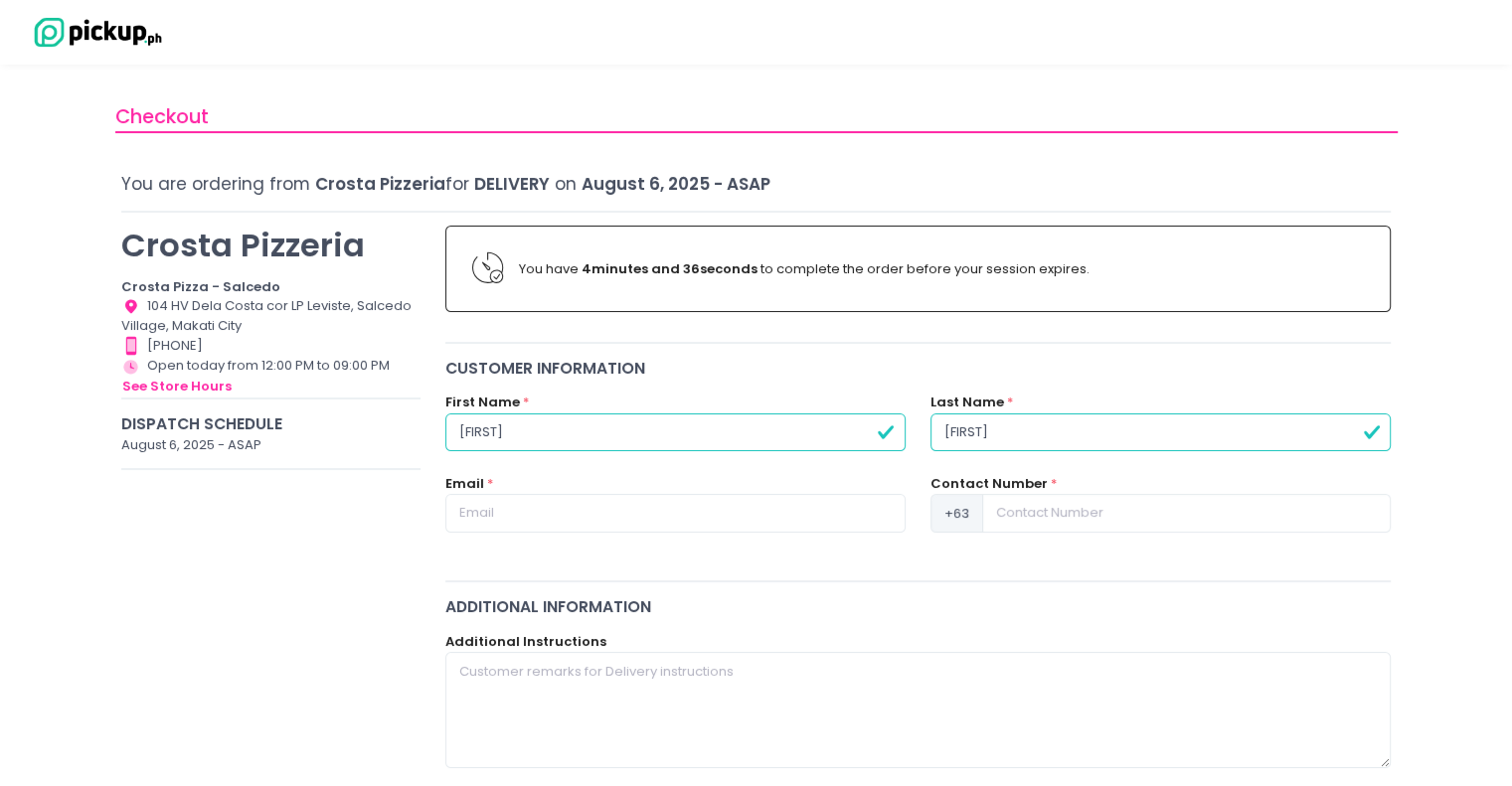 type on "[FIRST]" 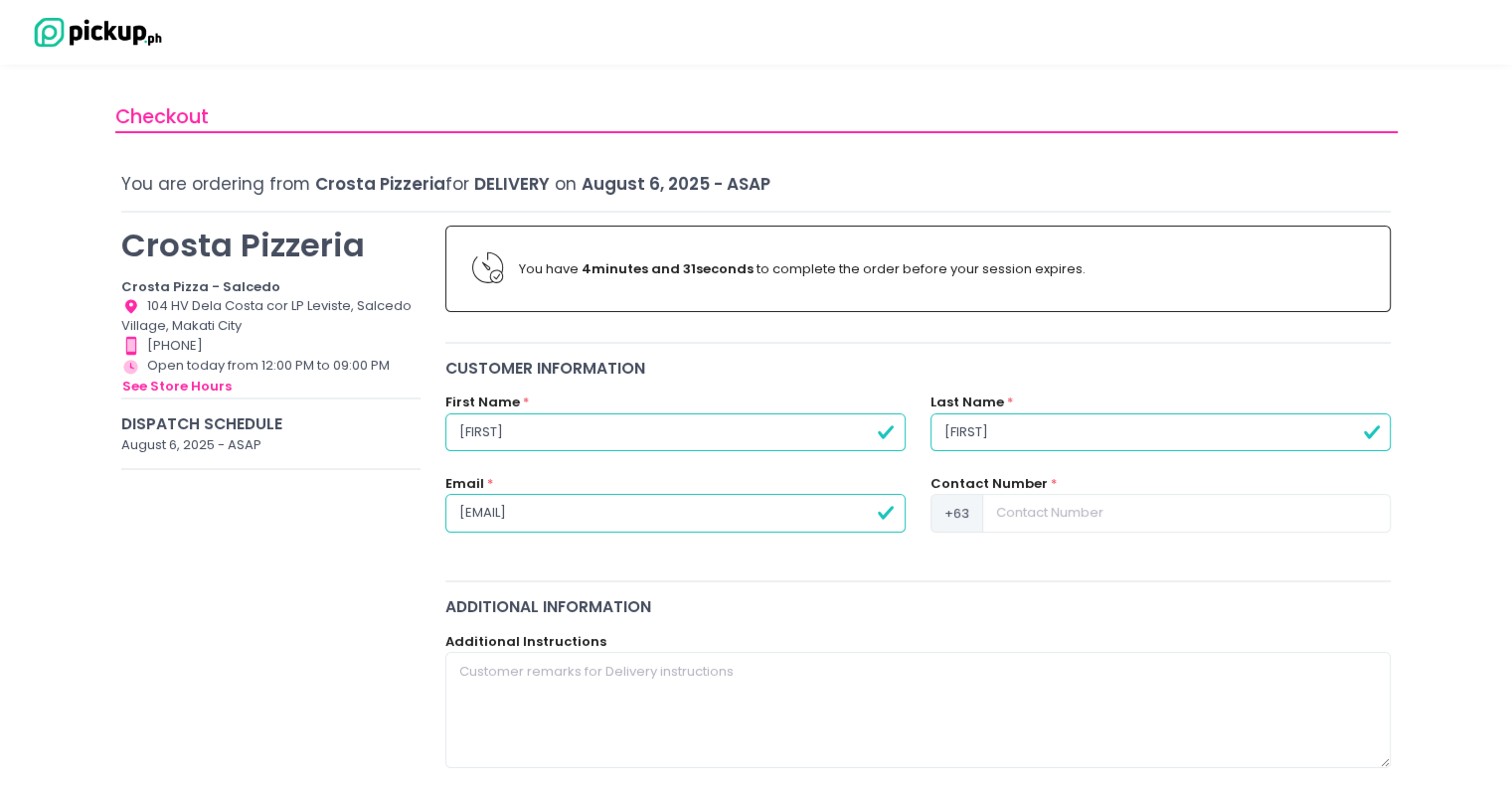 type on "[EMAIL]" 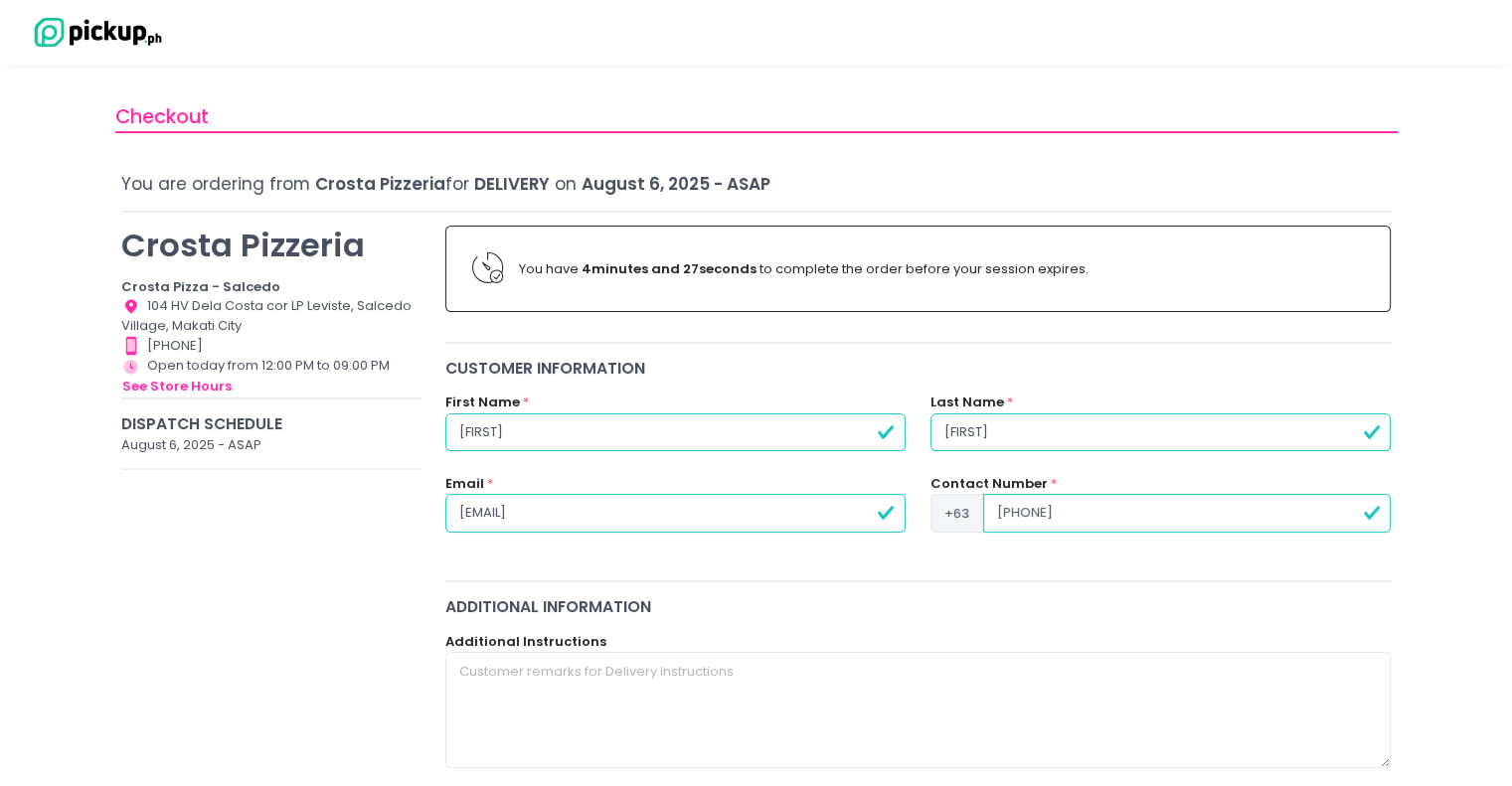 scroll, scrollTop: 288, scrollLeft: 0, axis: vertical 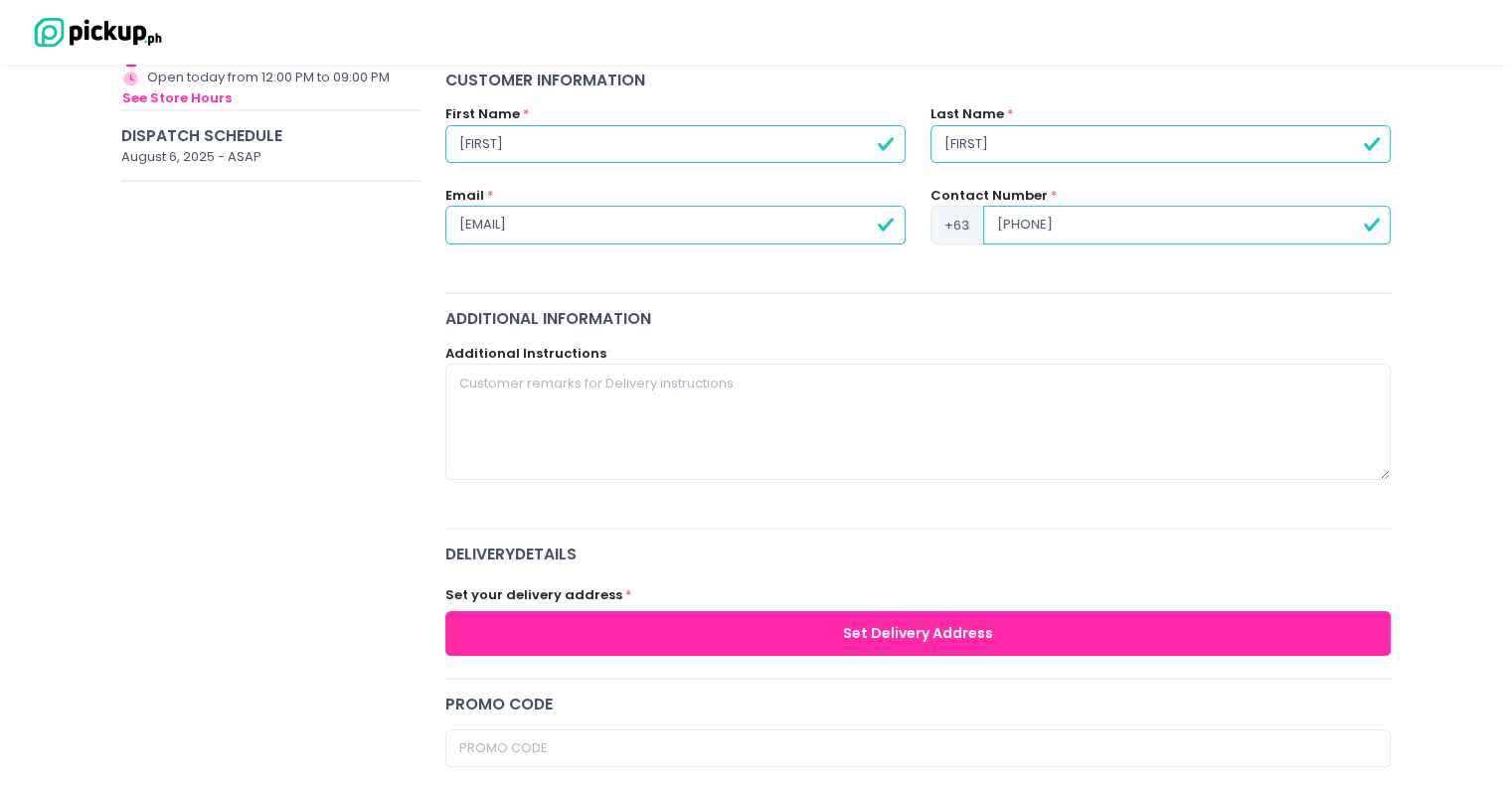 type on "[PHONE]" 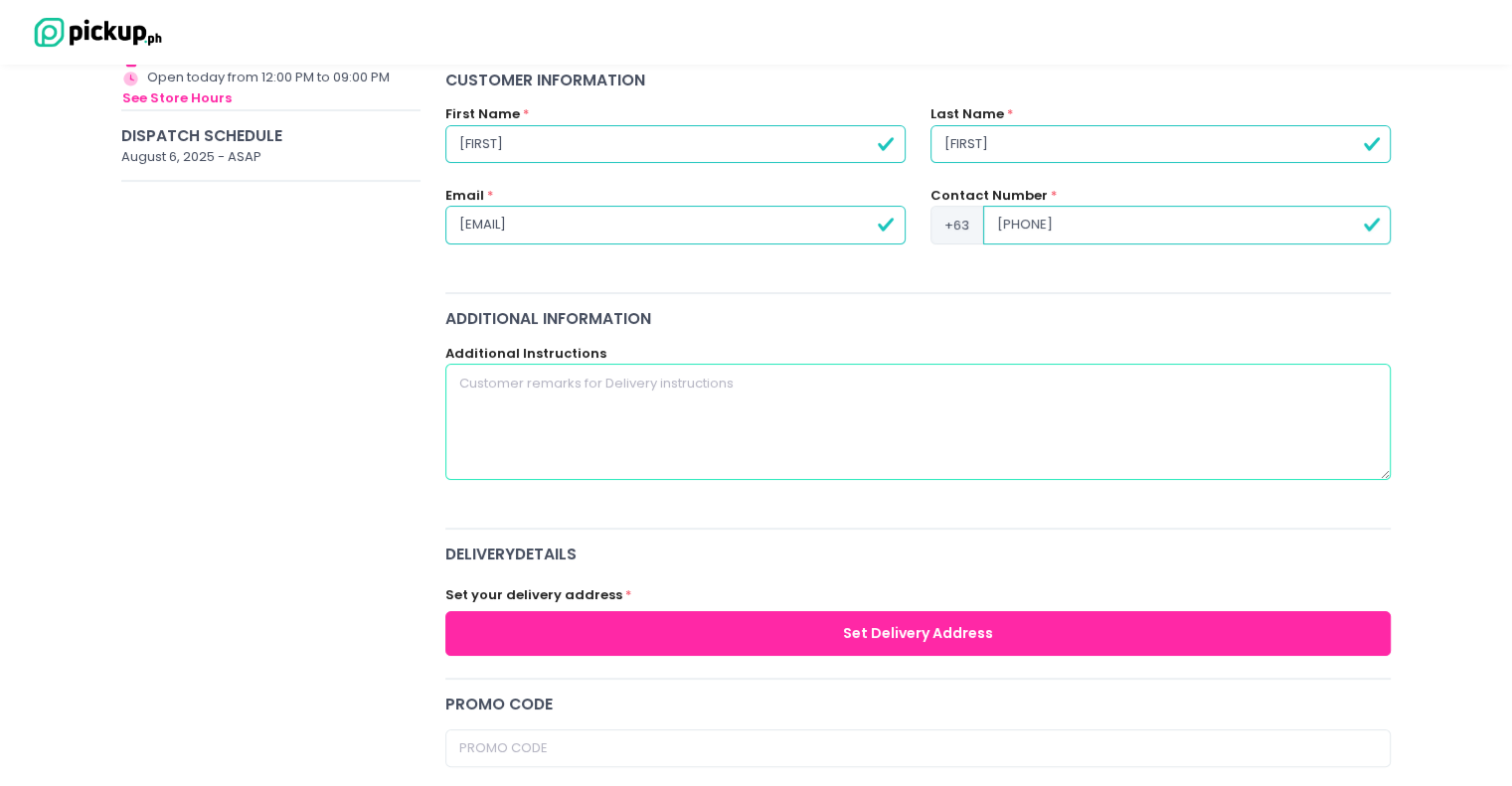 click at bounding box center [919, 421] 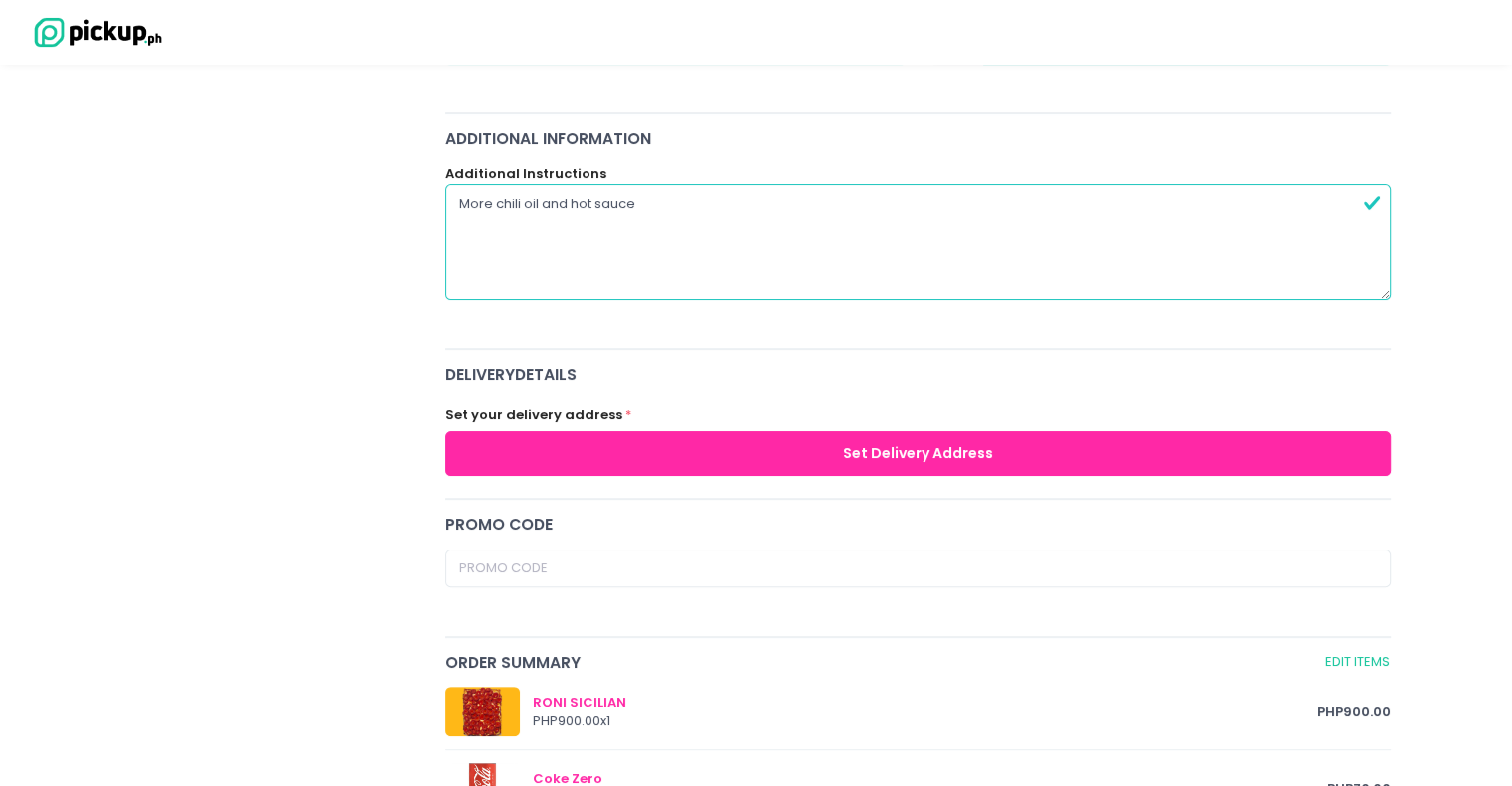 scroll, scrollTop: 495, scrollLeft: 0, axis: vertical 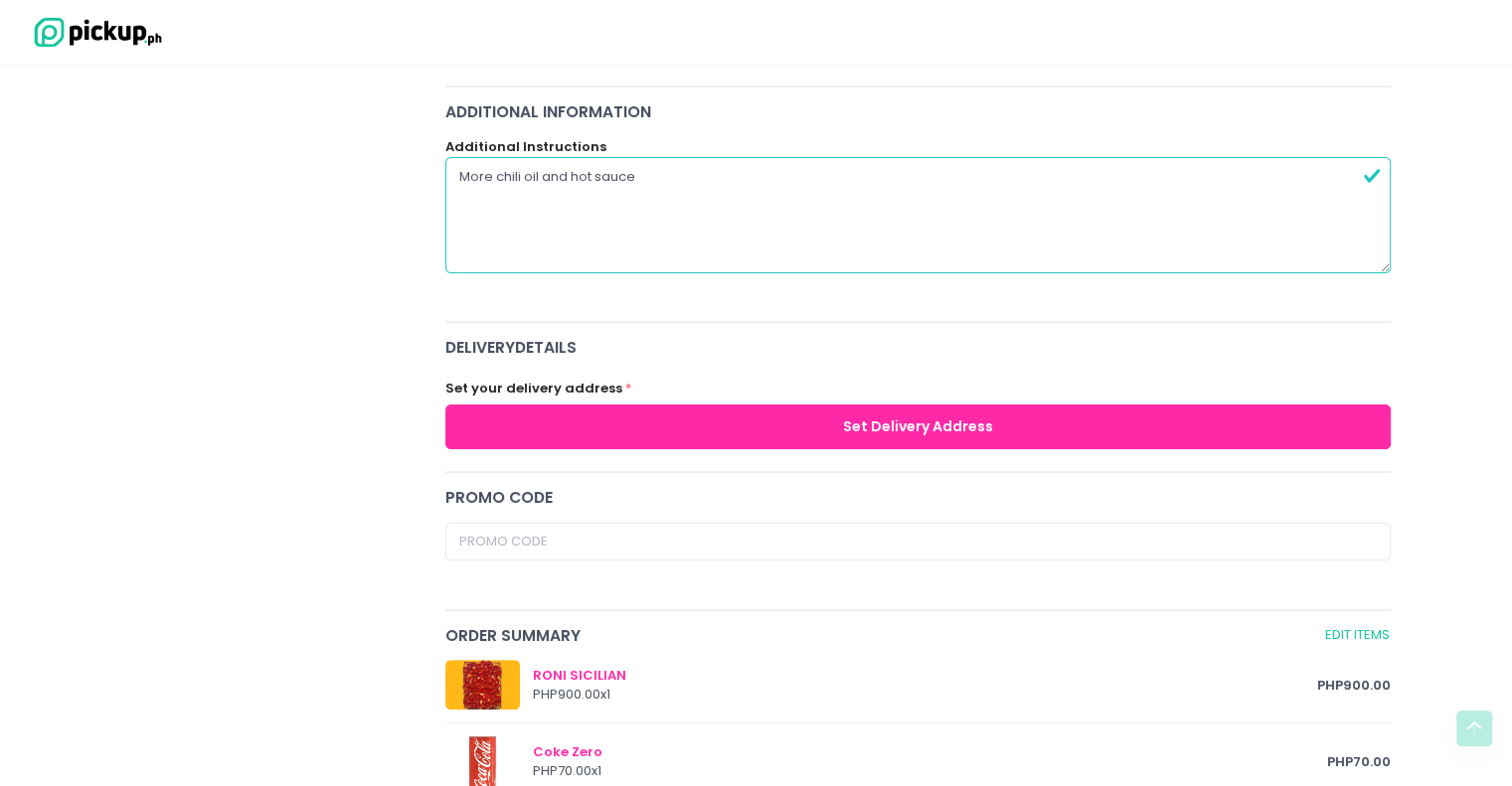 type on "More chili oil and hot sauce" 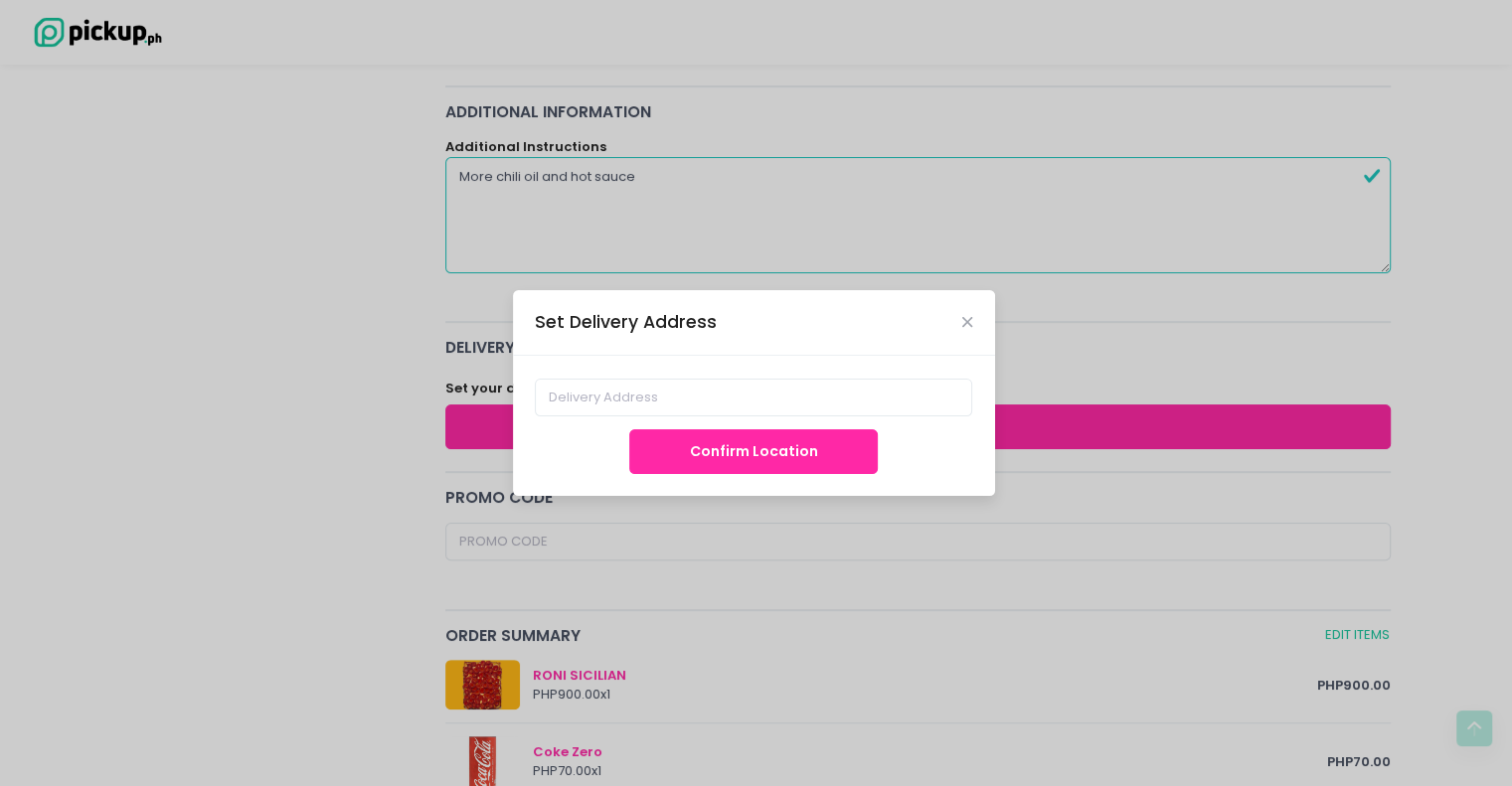 click on "Confirm Location" at bounding box center [754, 451] 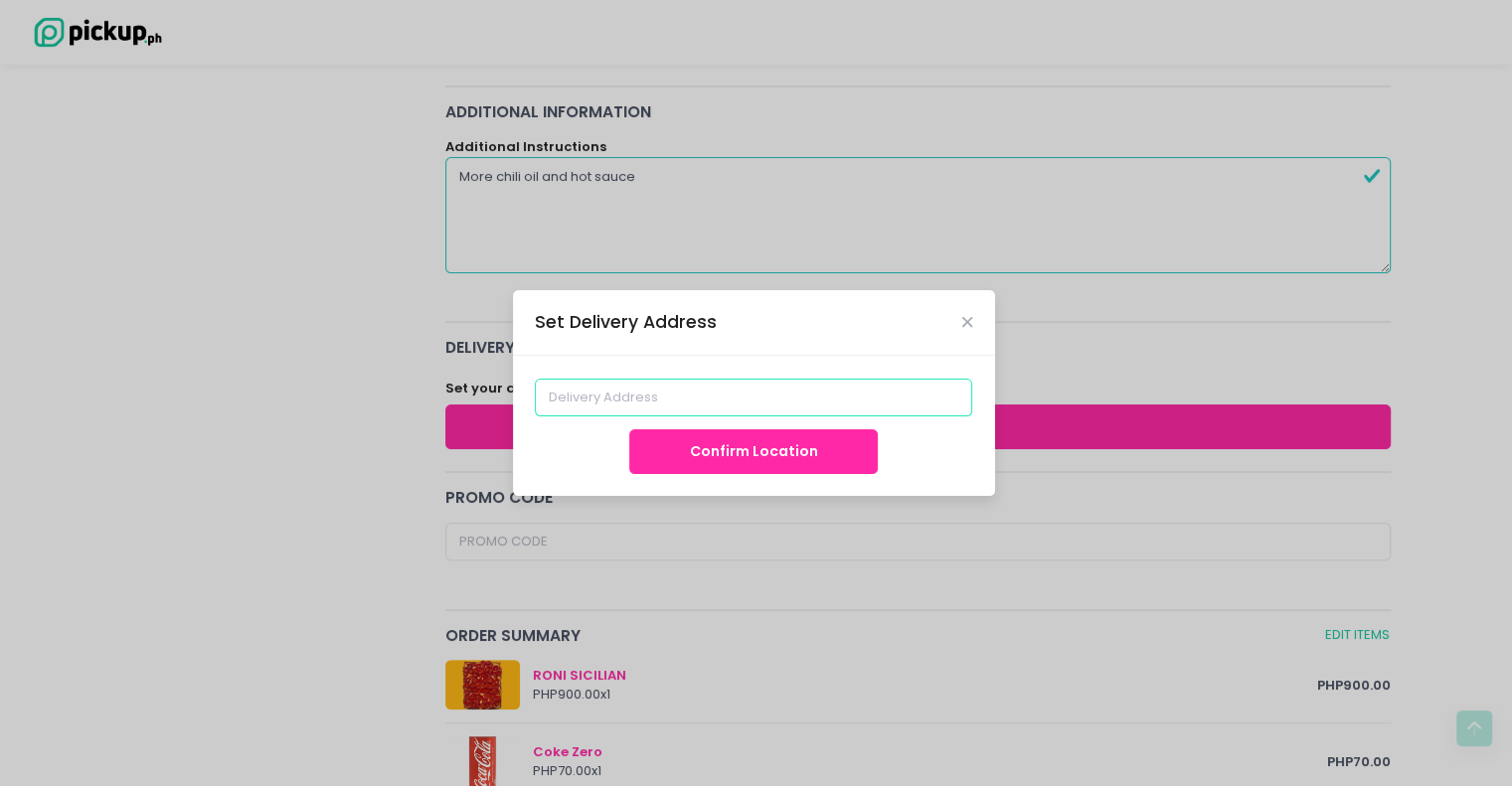 click at bounding box center [754, 397] 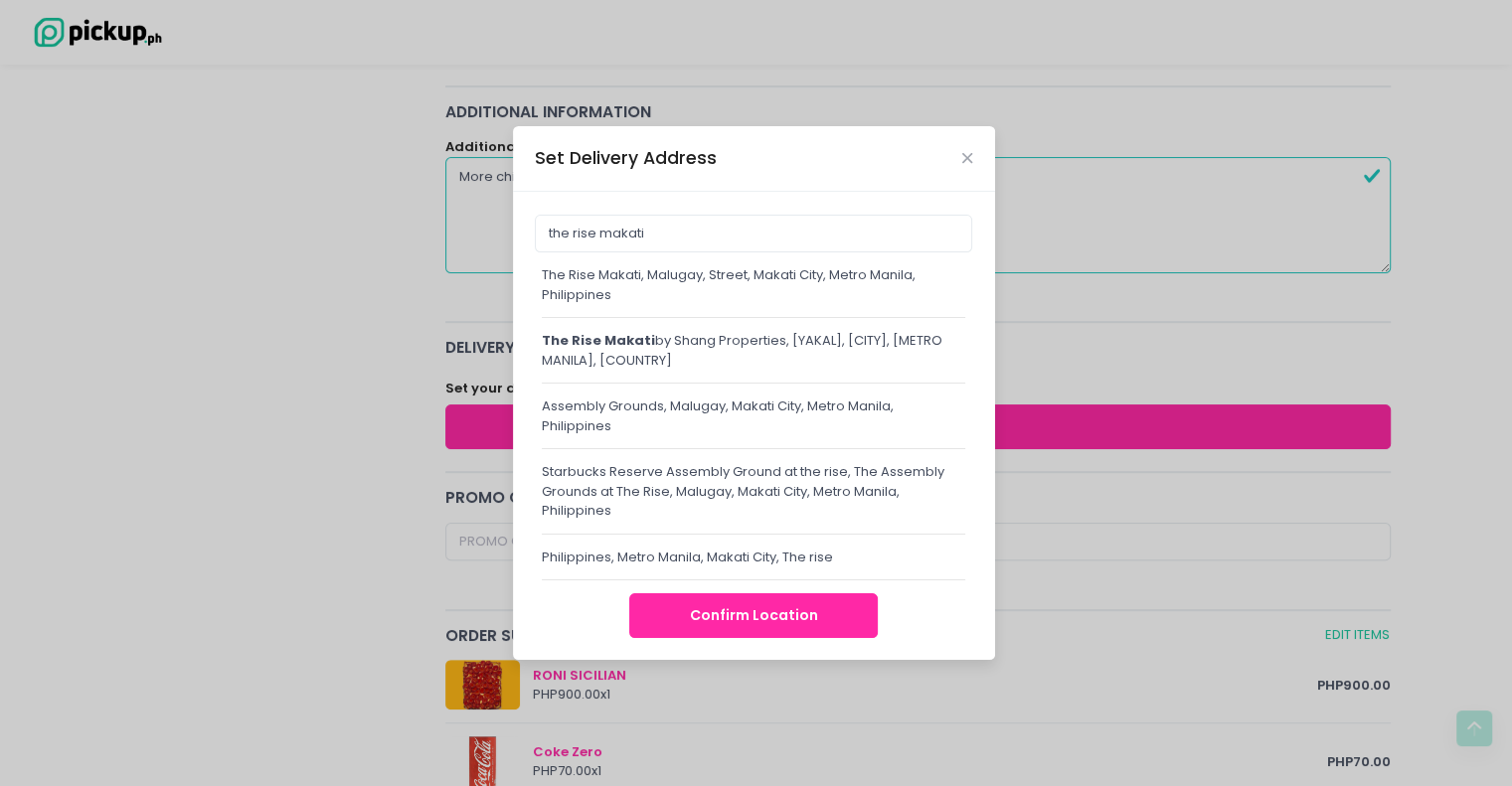 click on "the rise makati  by Shang Properties, Yakal, Makati City, Metro Manila, Philippines" at bounding box center [754, 350] 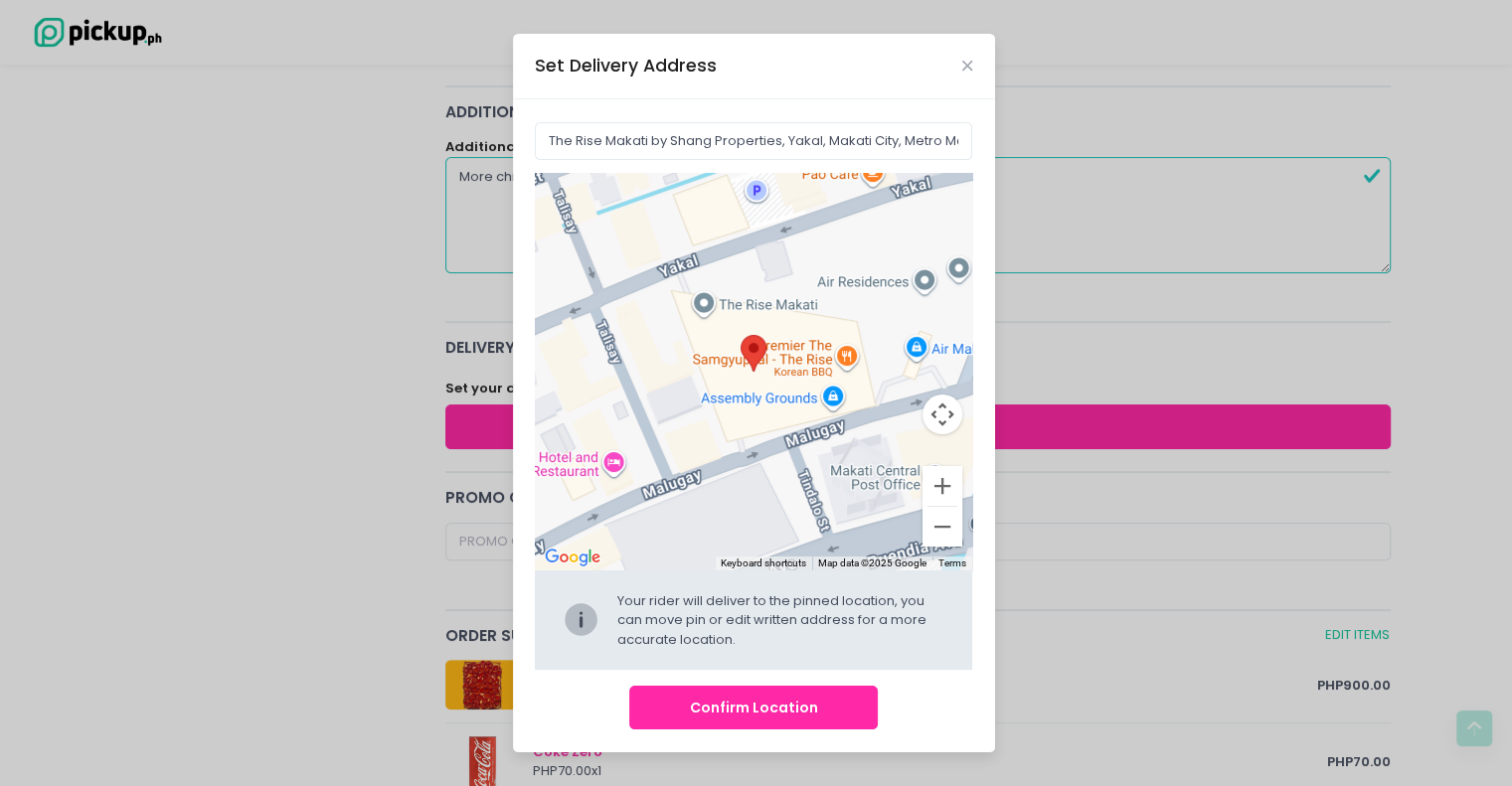click on "Confirm Location" at bounding box center (754, 707) 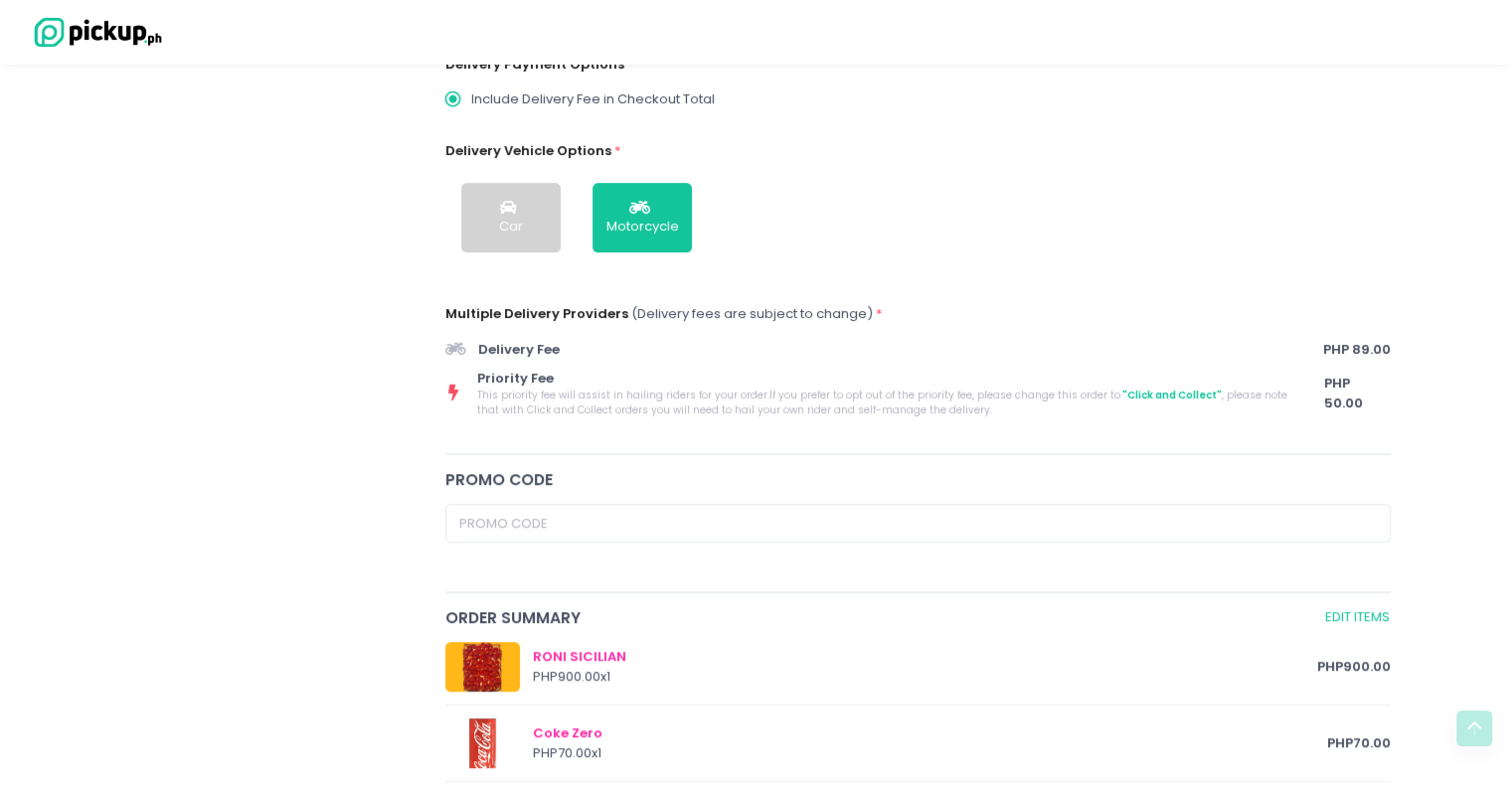 scroll, scrollTop: 601, scrollLeft: 0, axis: vertical 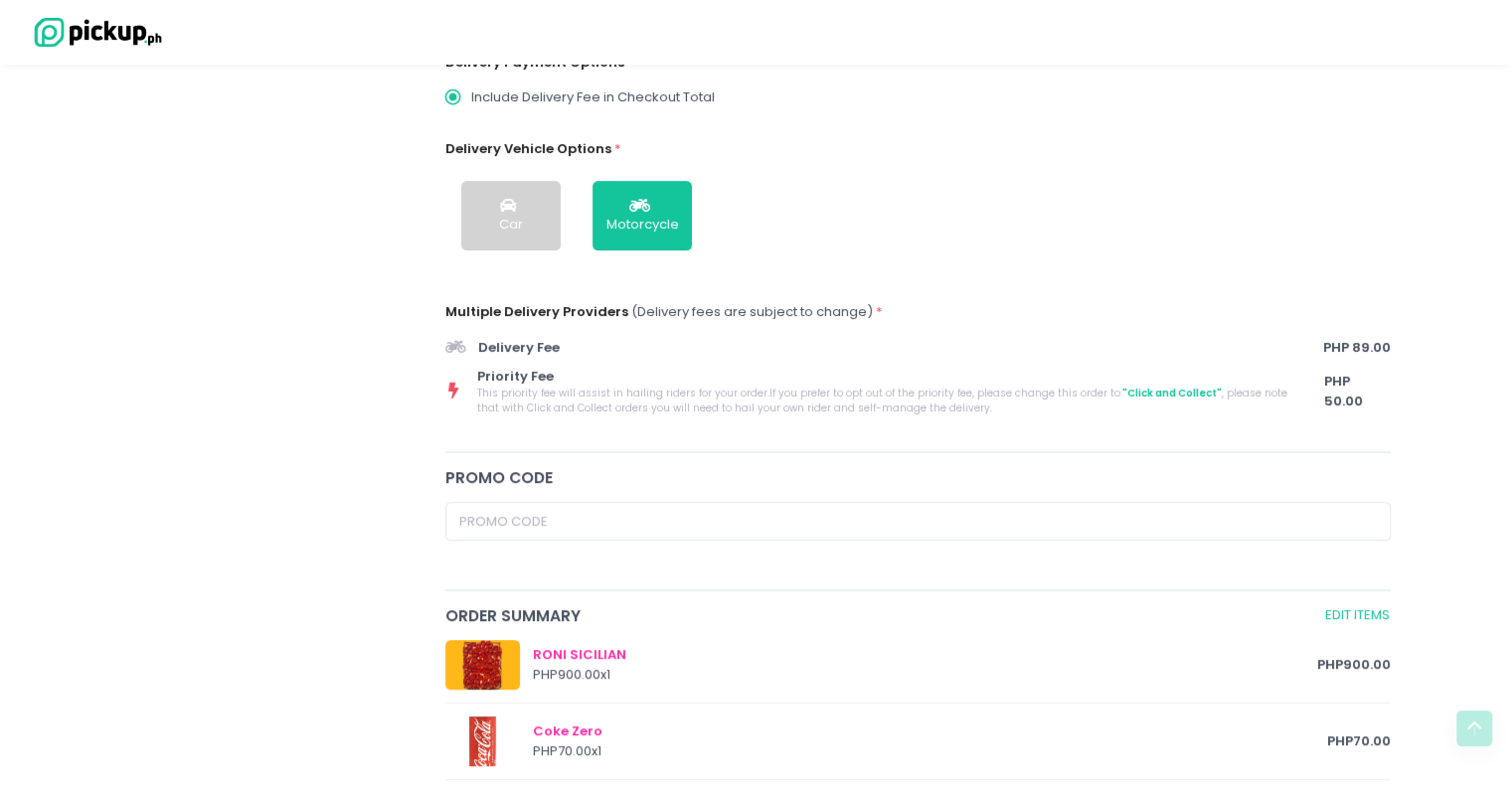 click on "PHP 50.00" at bounding box center (1357, 391) 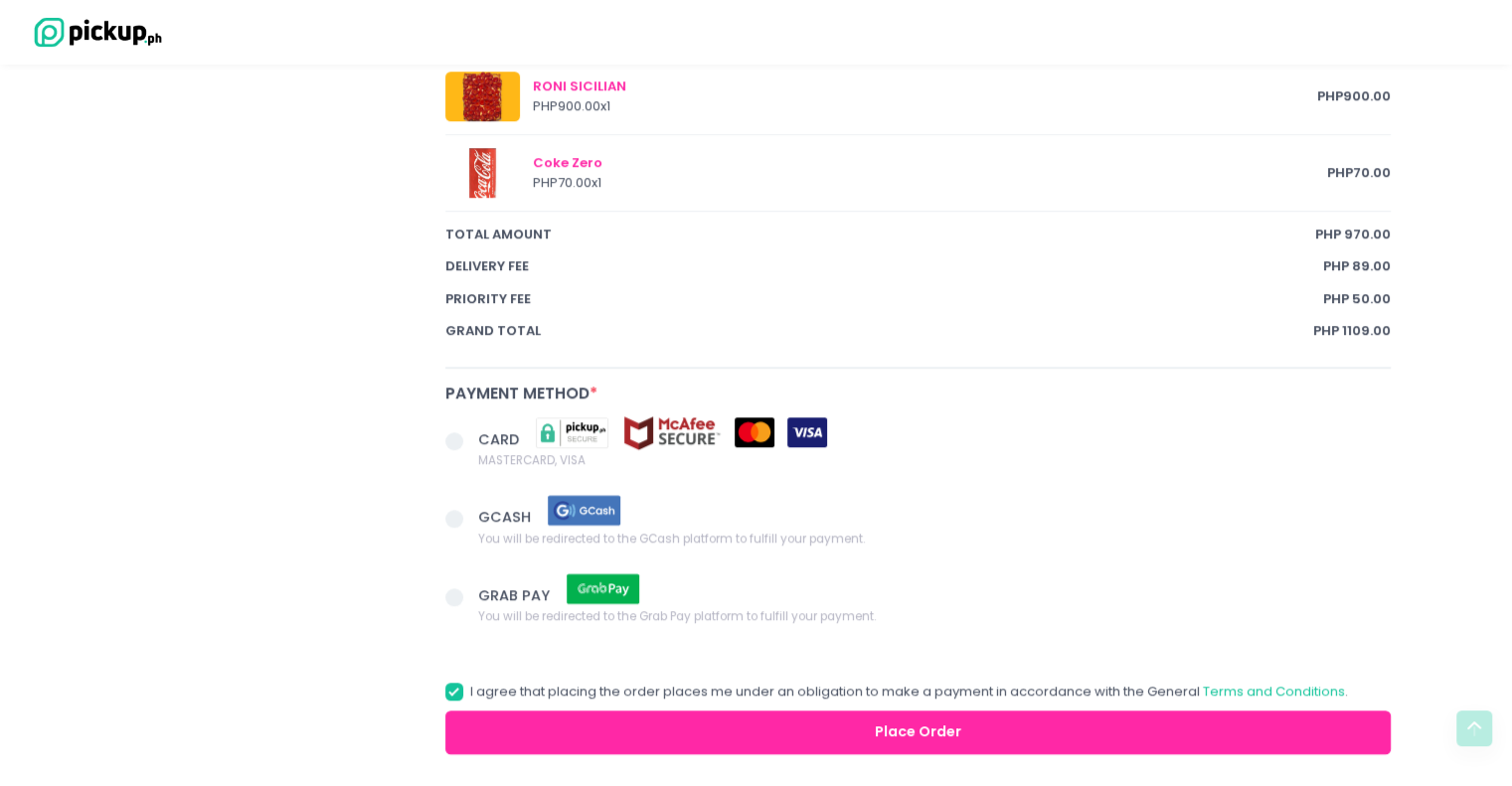 scroll, scrollTop: 1171, scrollLeft: 0, axis: vertical 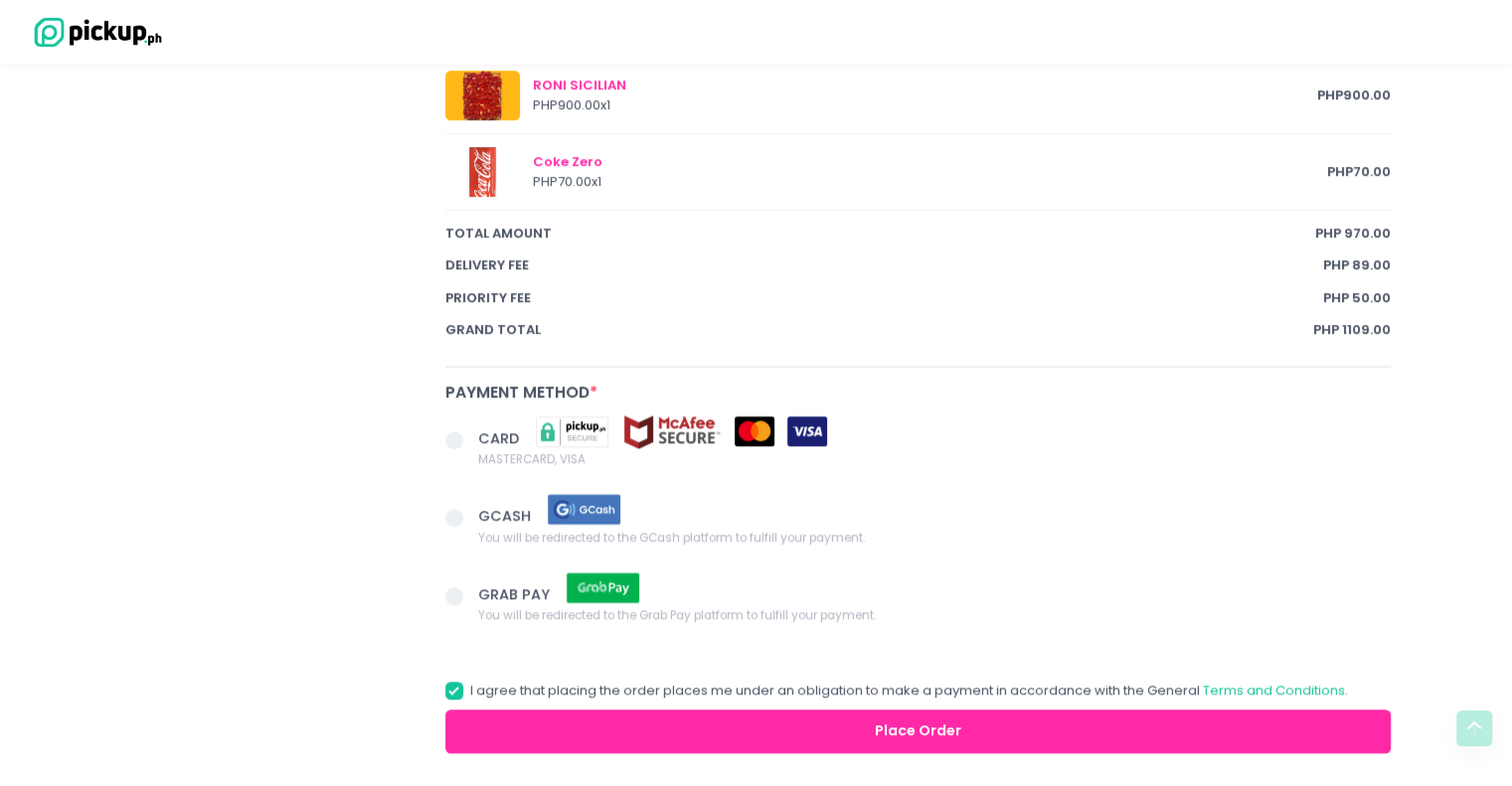 click at bounding box center [462, 442] 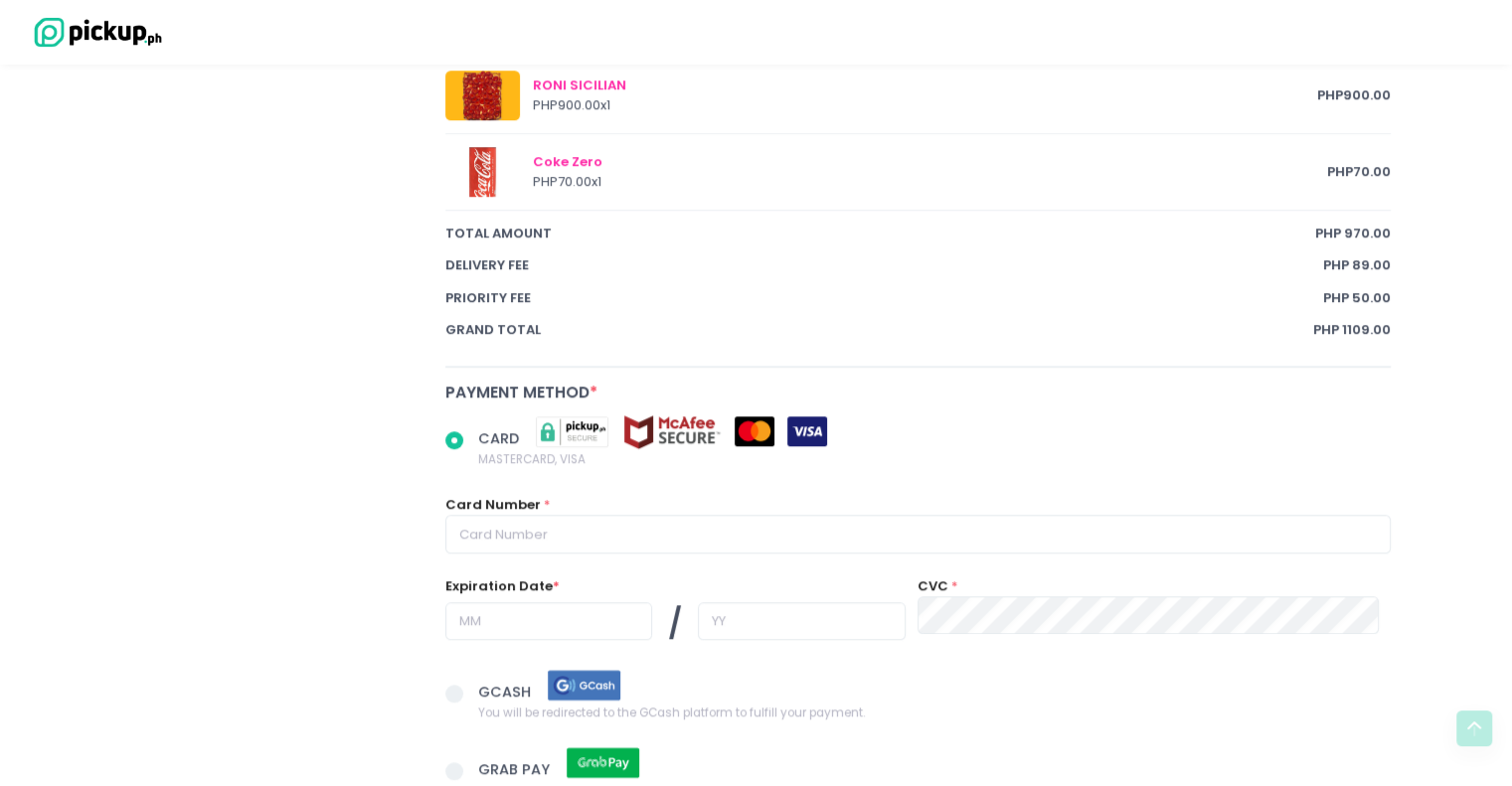 scroll, scrollTop: 1424, scrollLeft: 0, axis: vertical 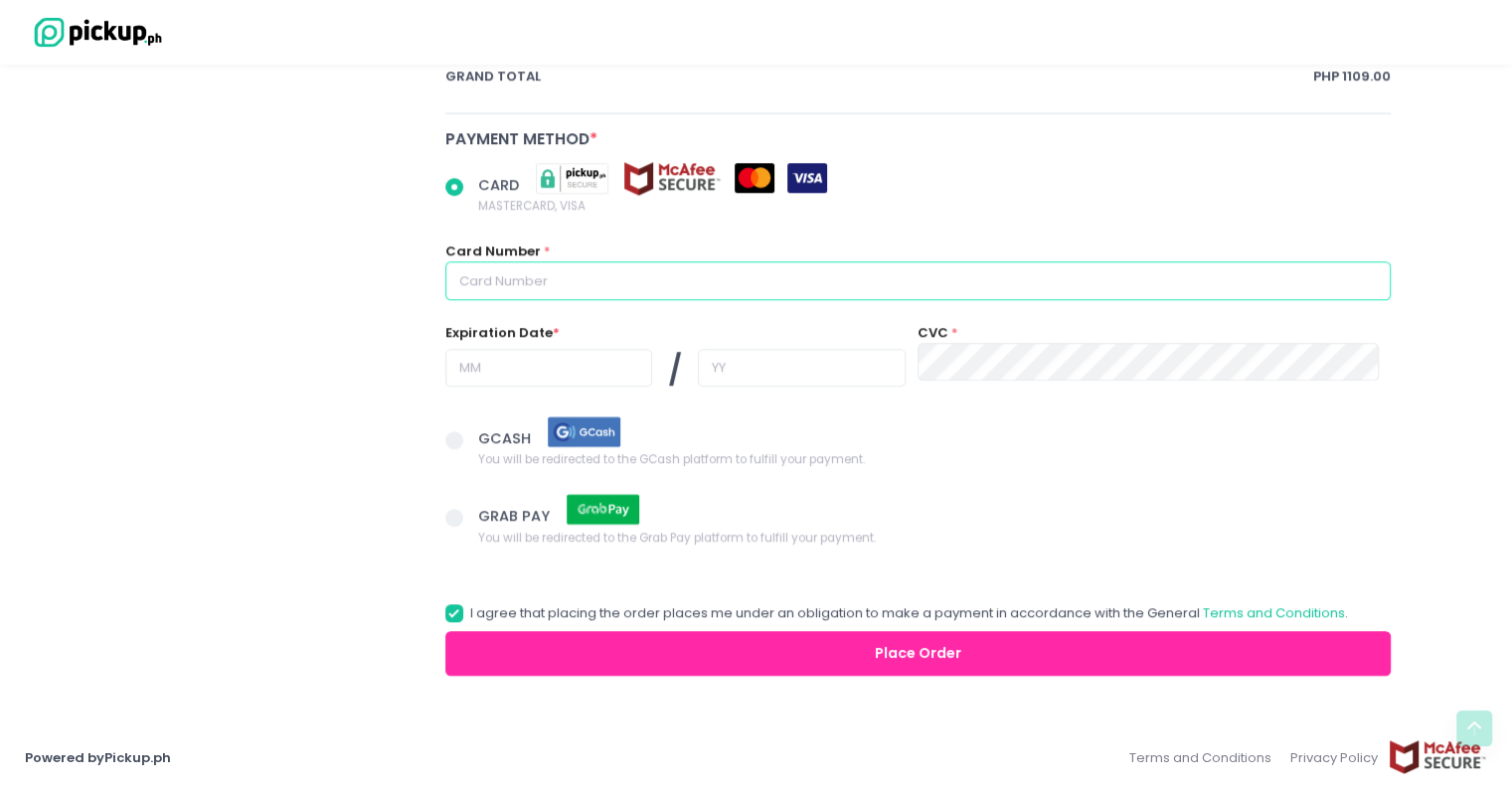 click at bounding box center (919, 280) 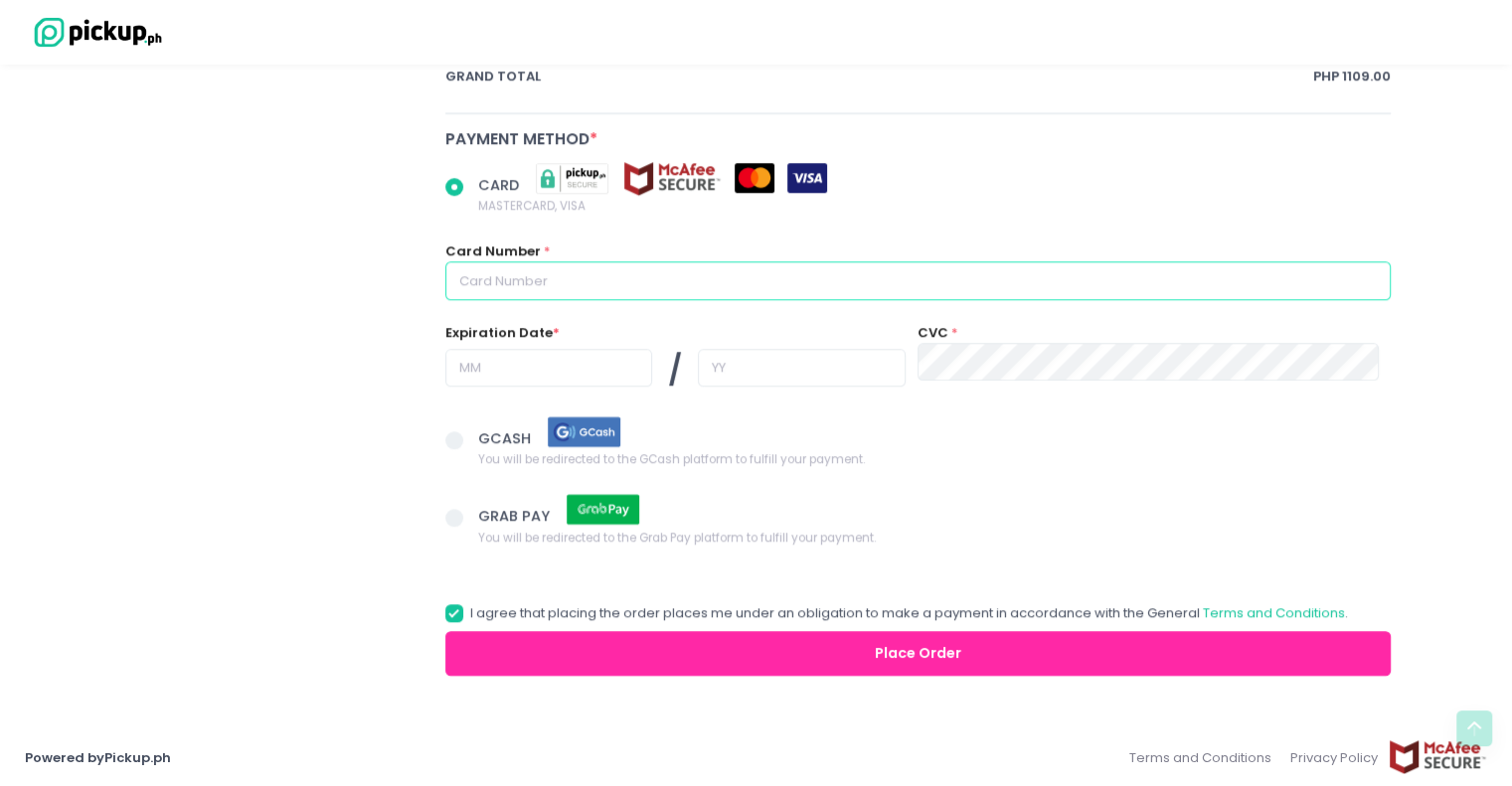radio on "true" 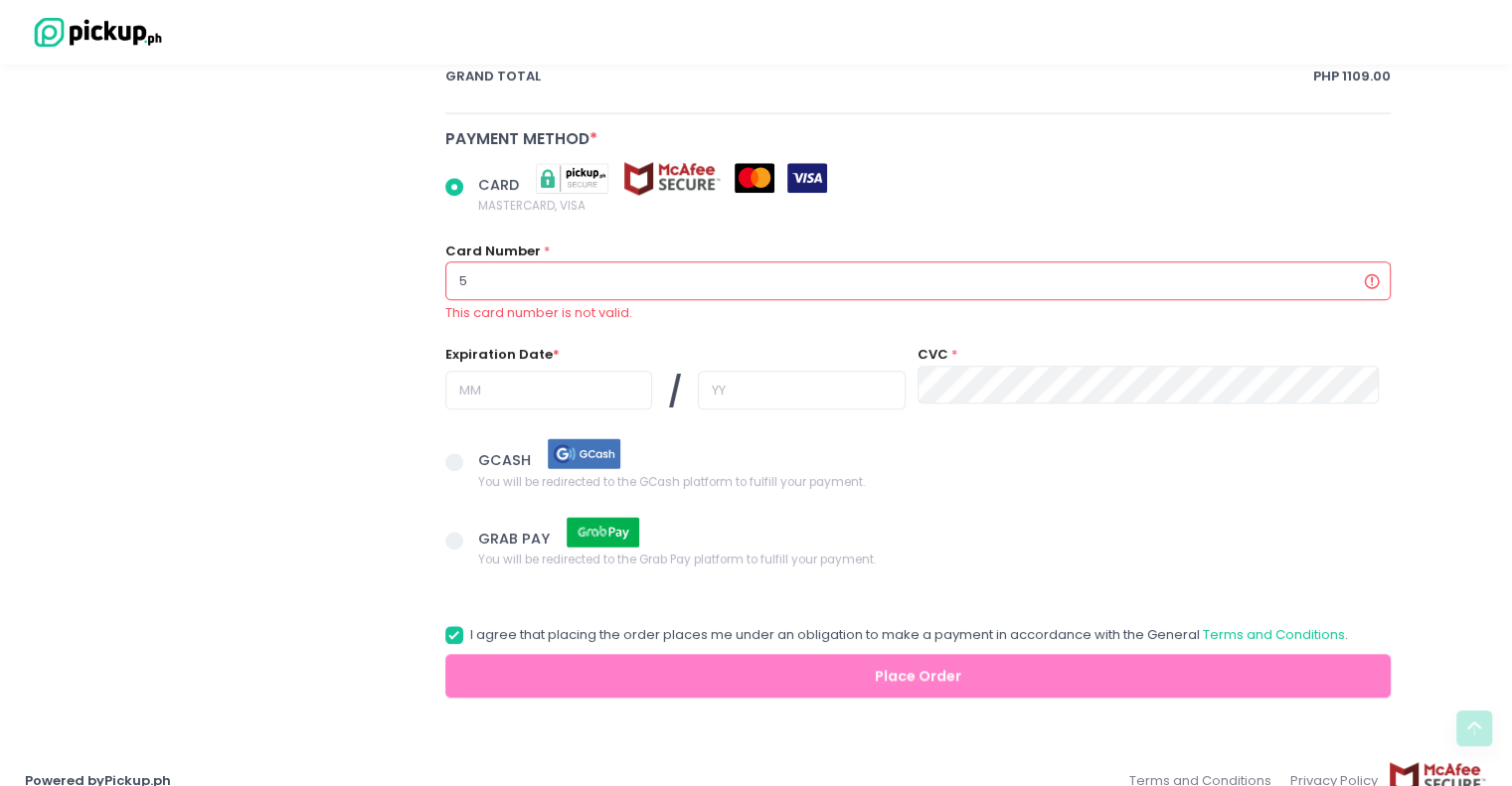 radio on "true" 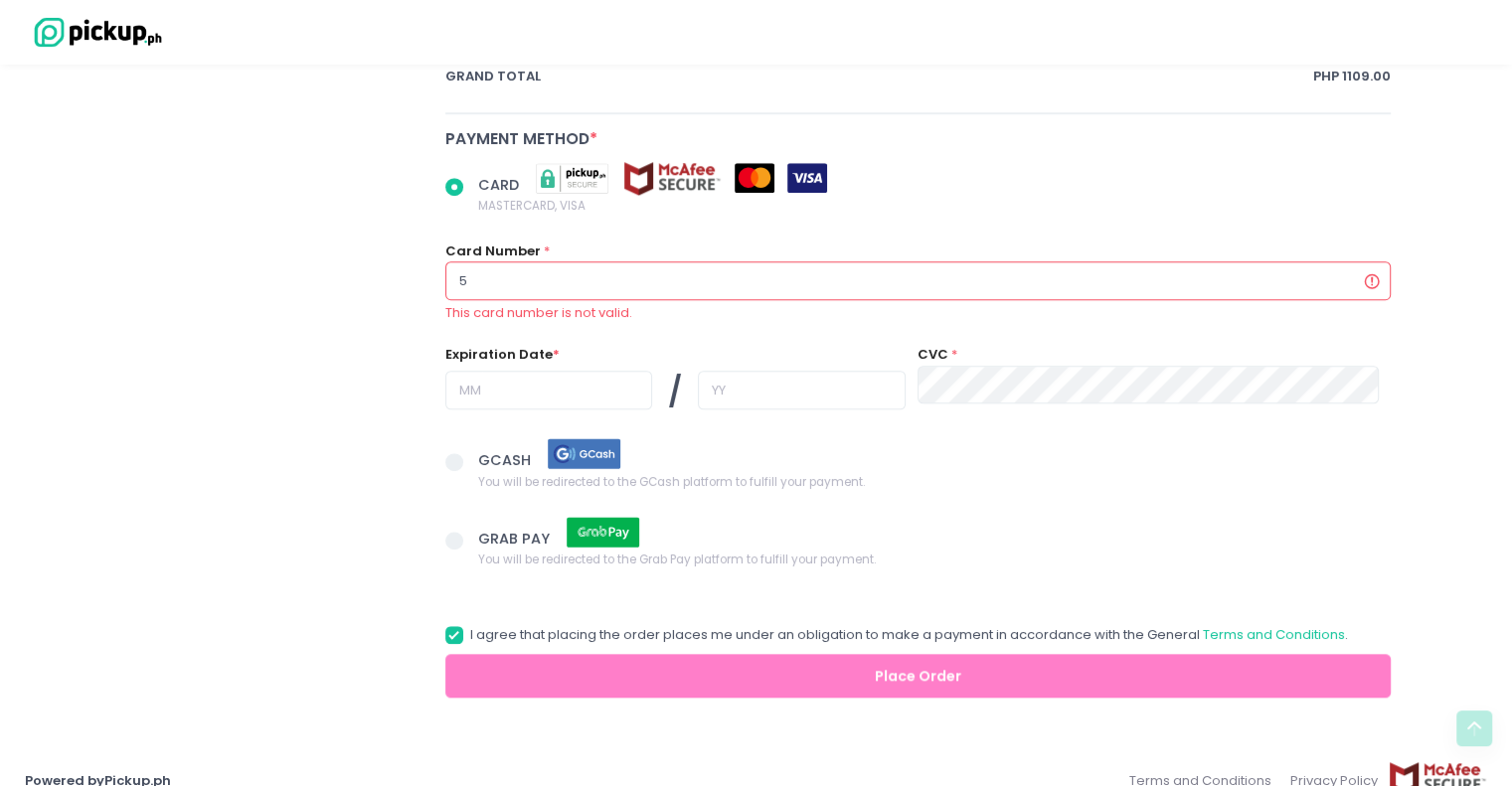 type on "52" 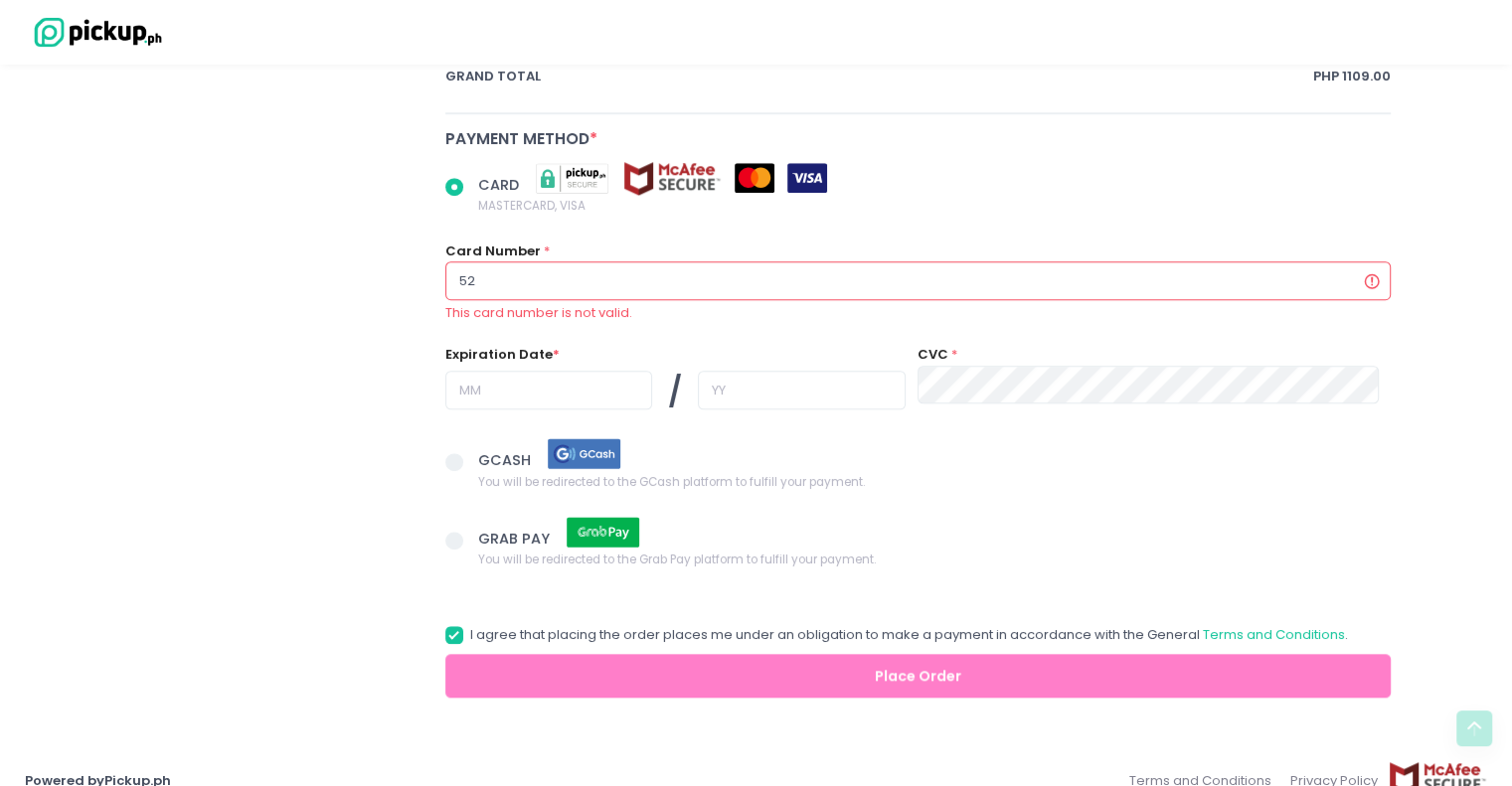 radio on "true" 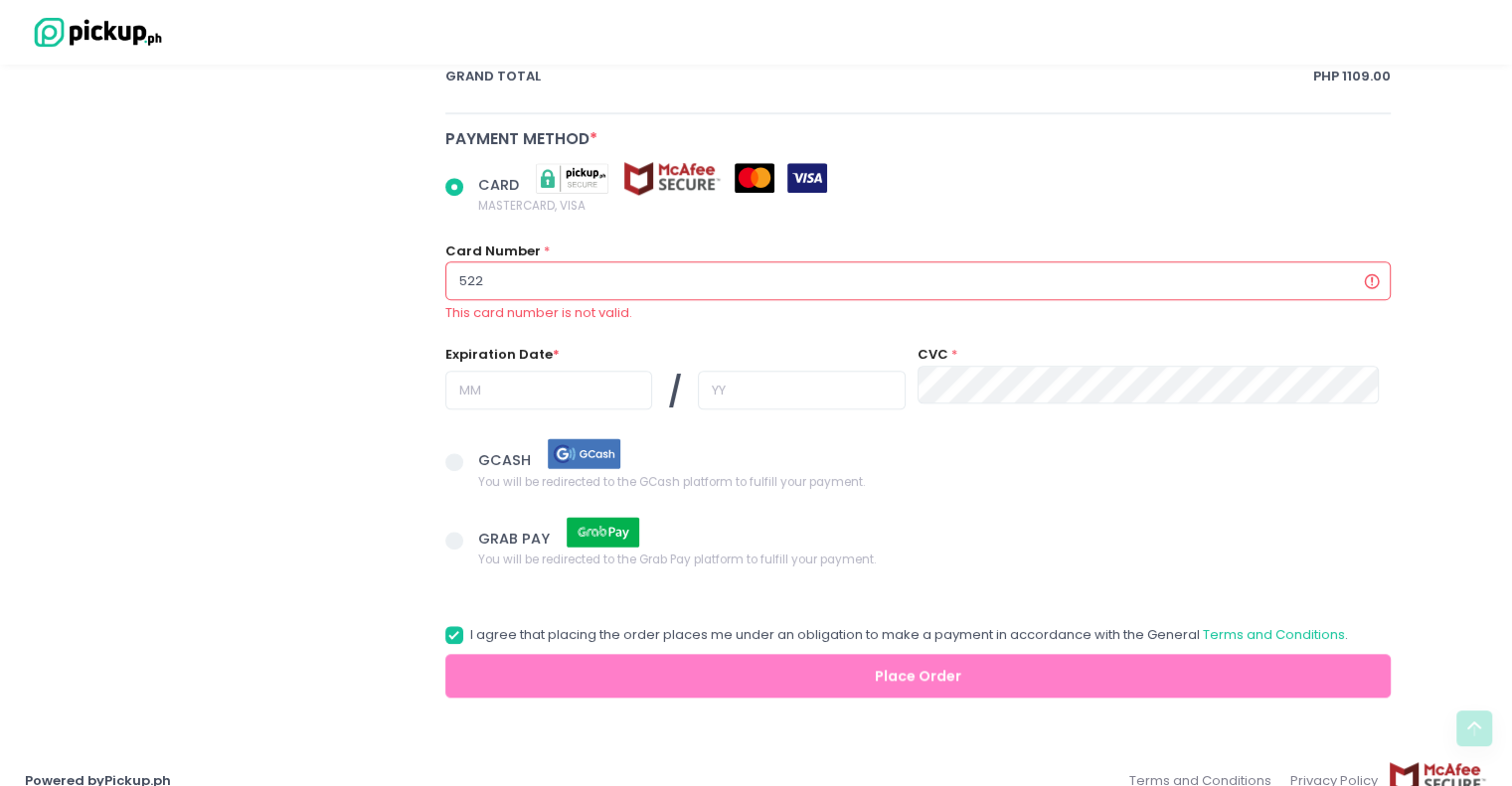 type on "[PHONE]" 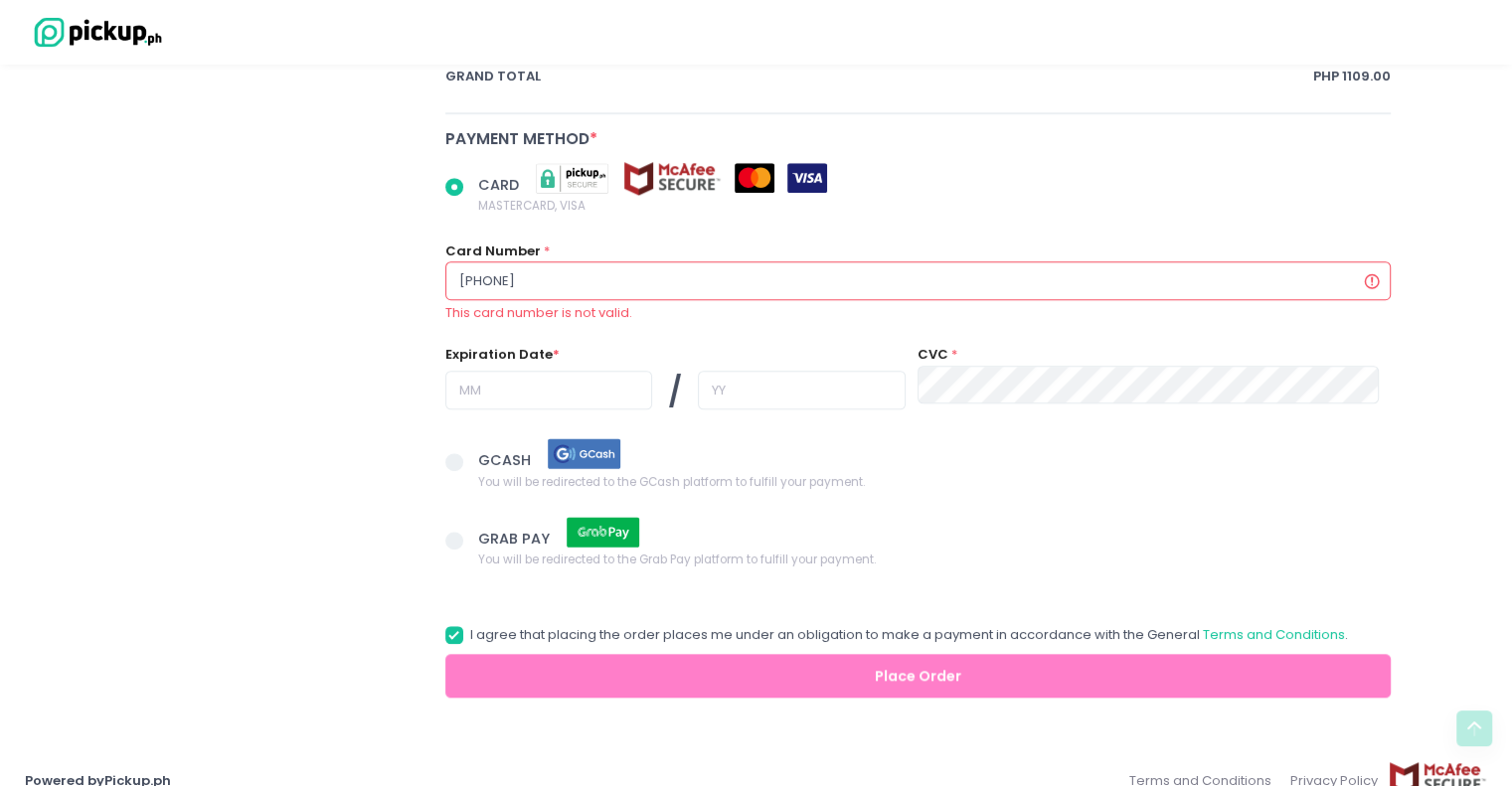 radio on "true" 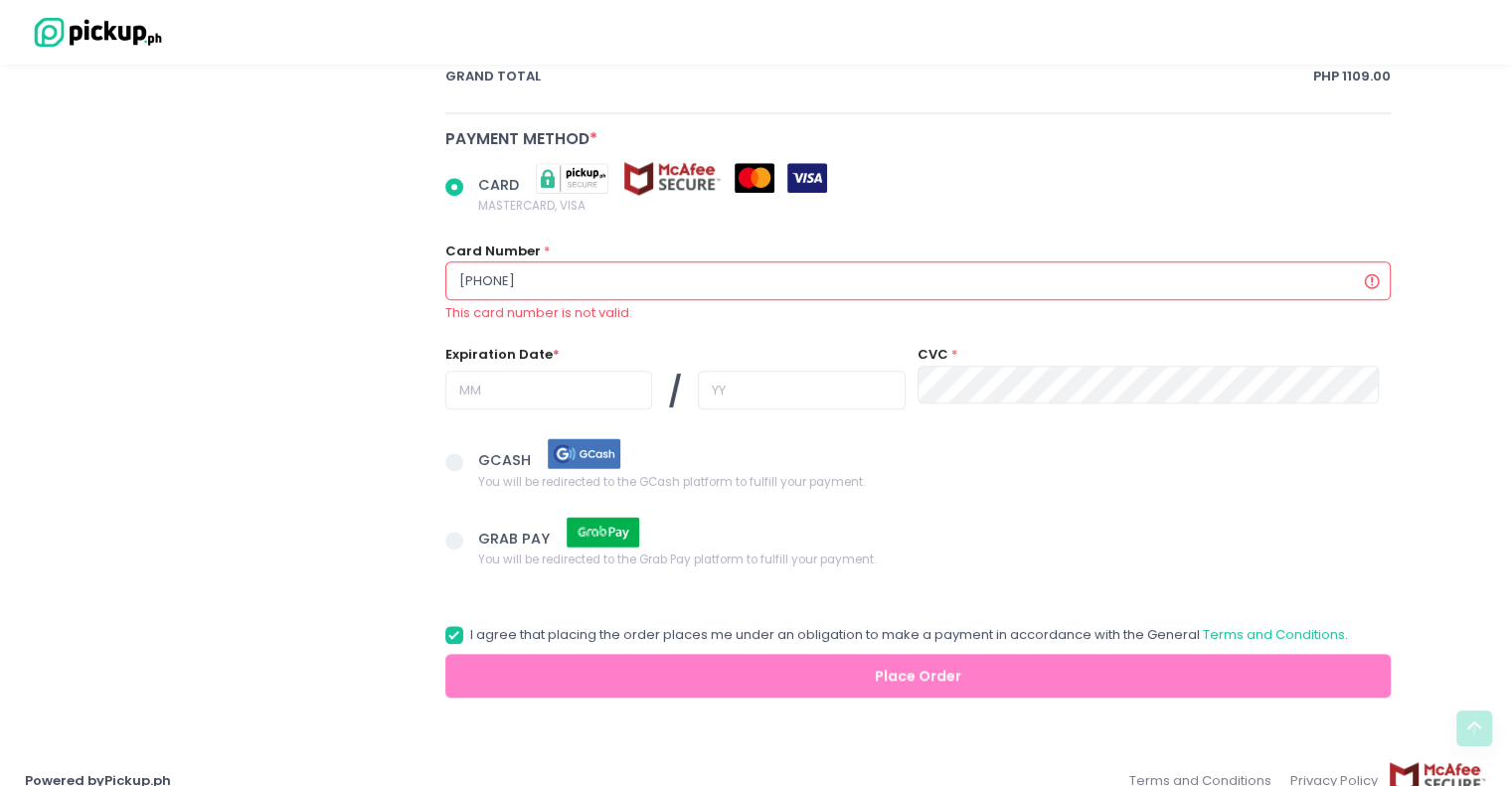 type on "[PHONE]" 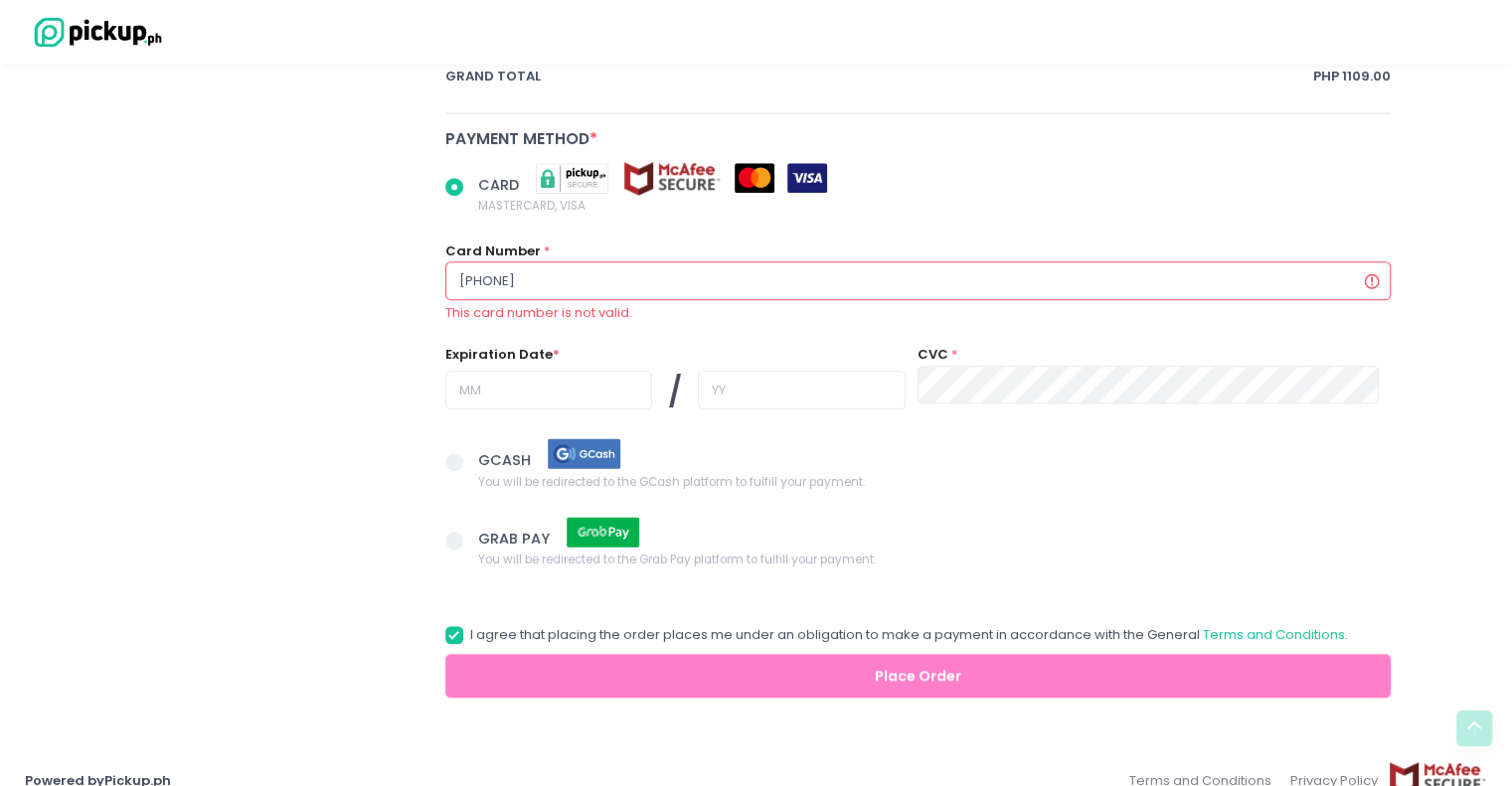 radio on "true" 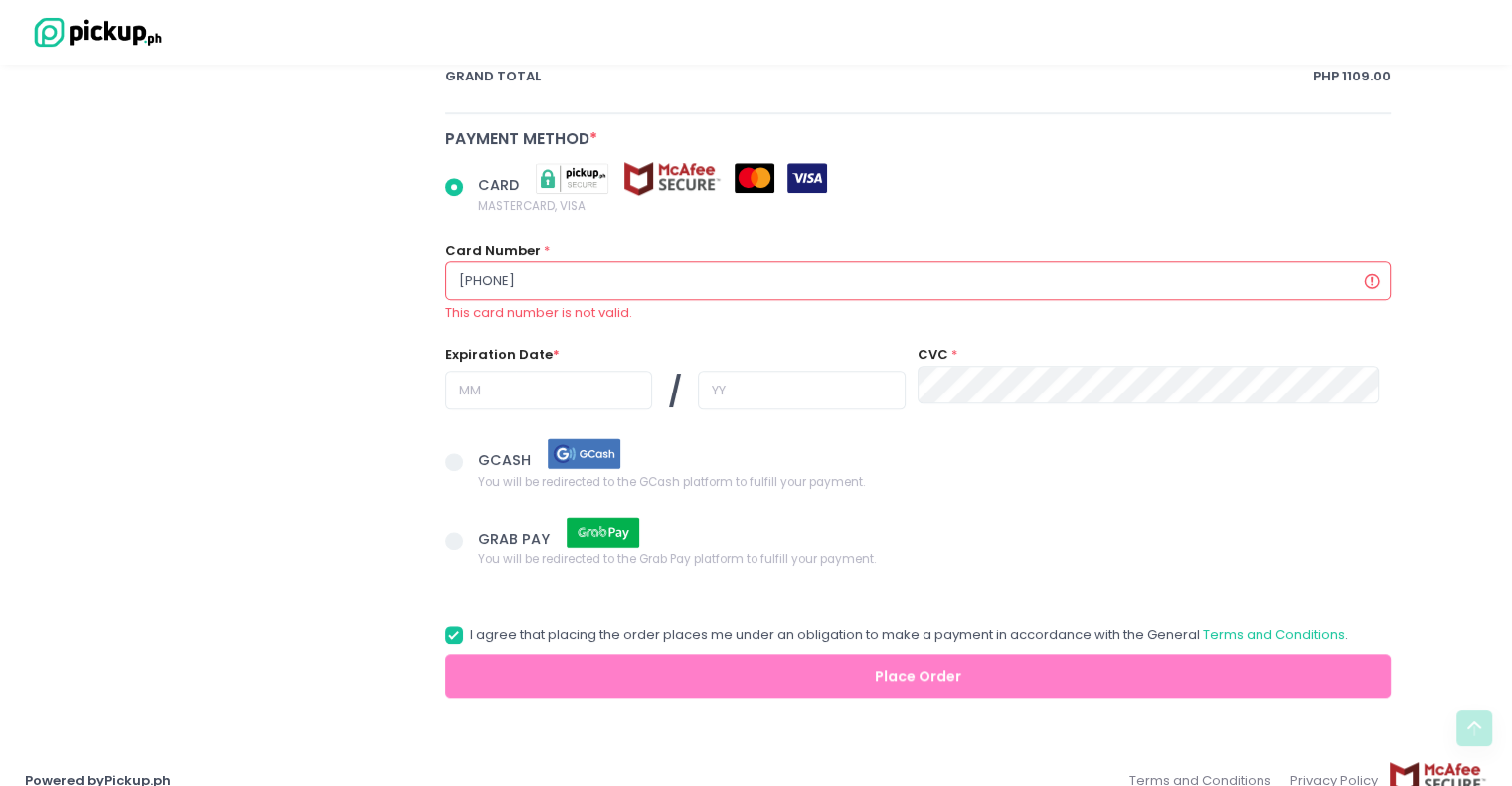 type on "[PHONE]" 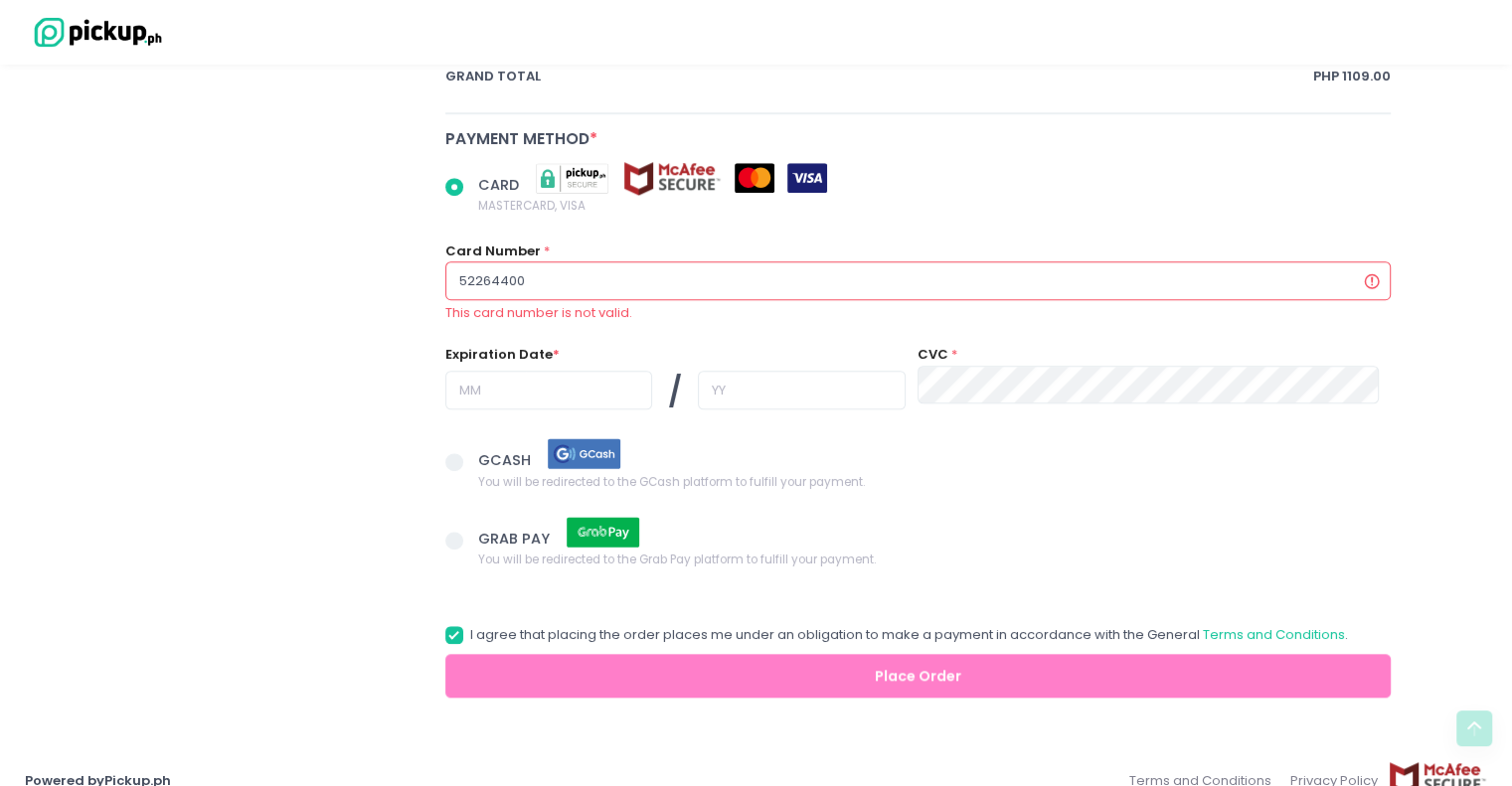 radio on "true" 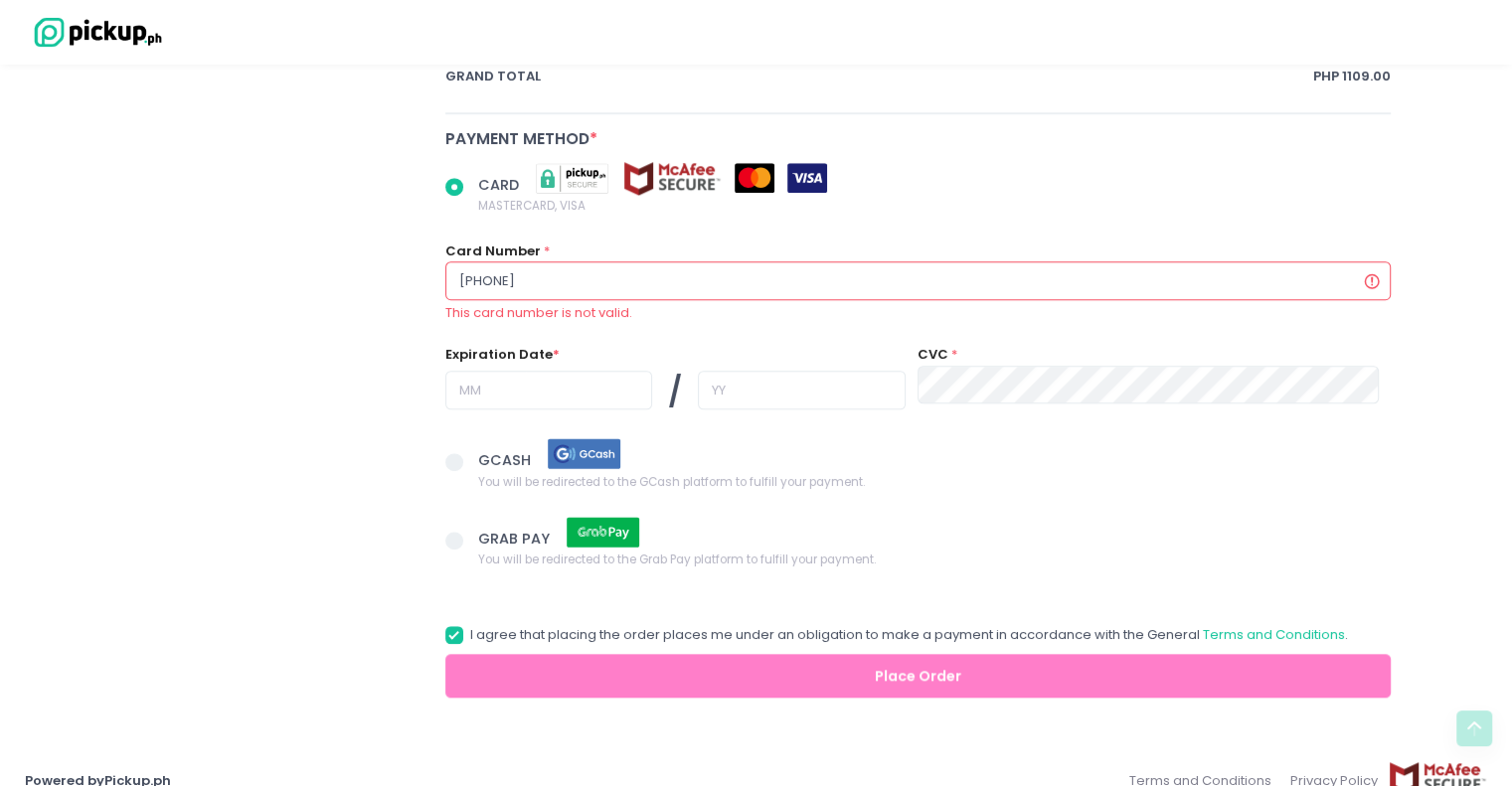 radio on "true" 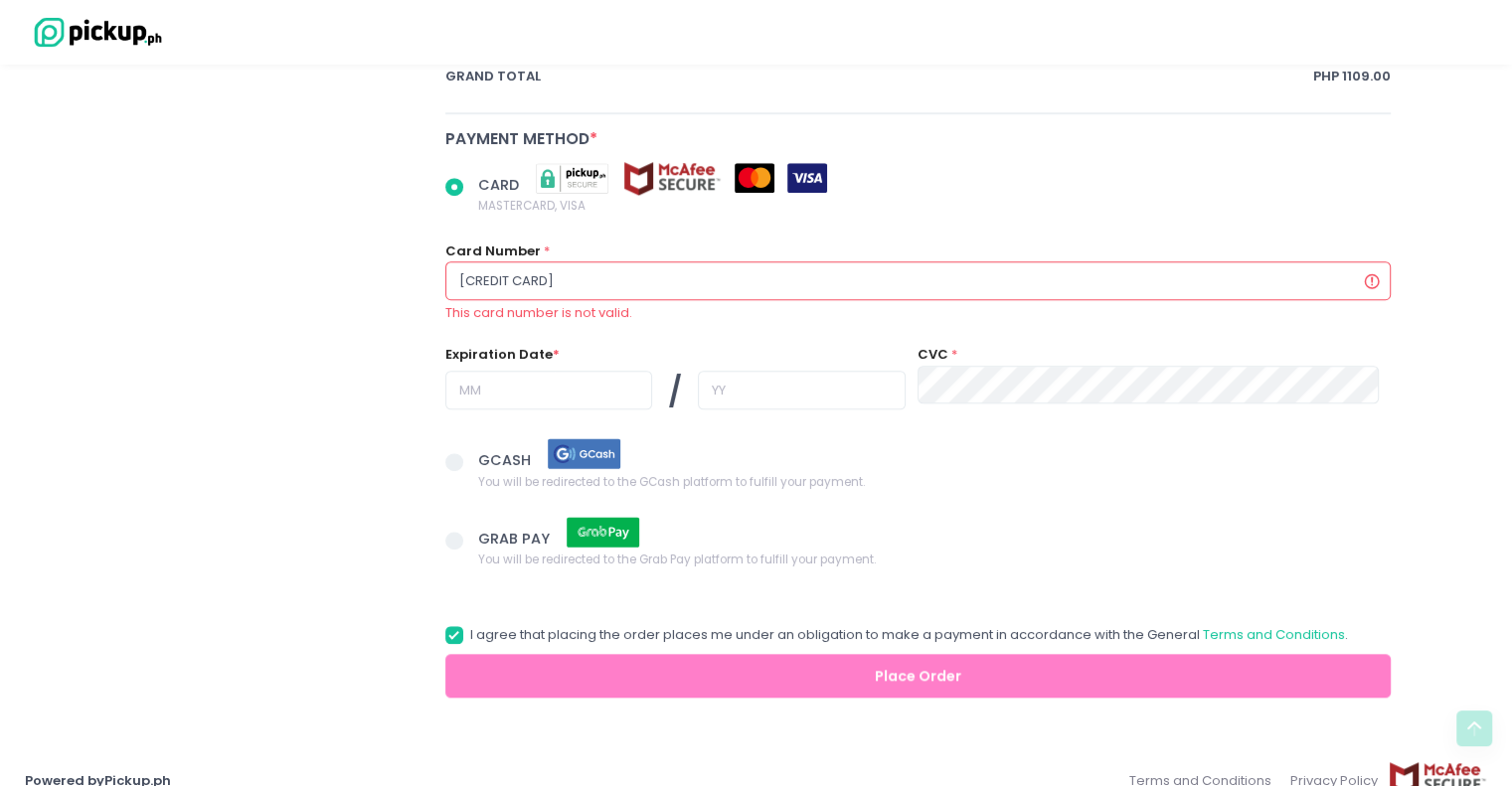 radio on "true" 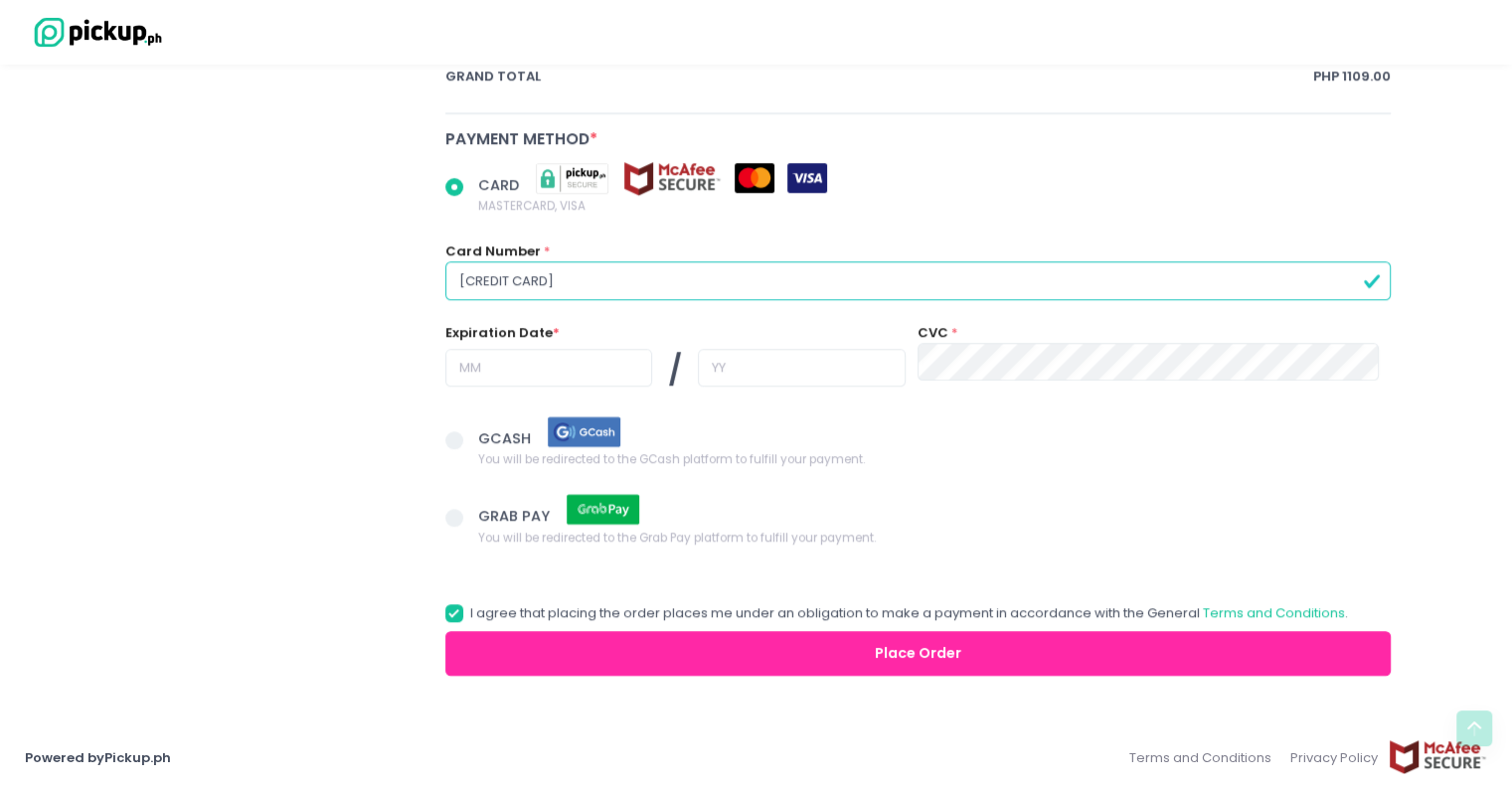 type on "[CREDIT CARD]" 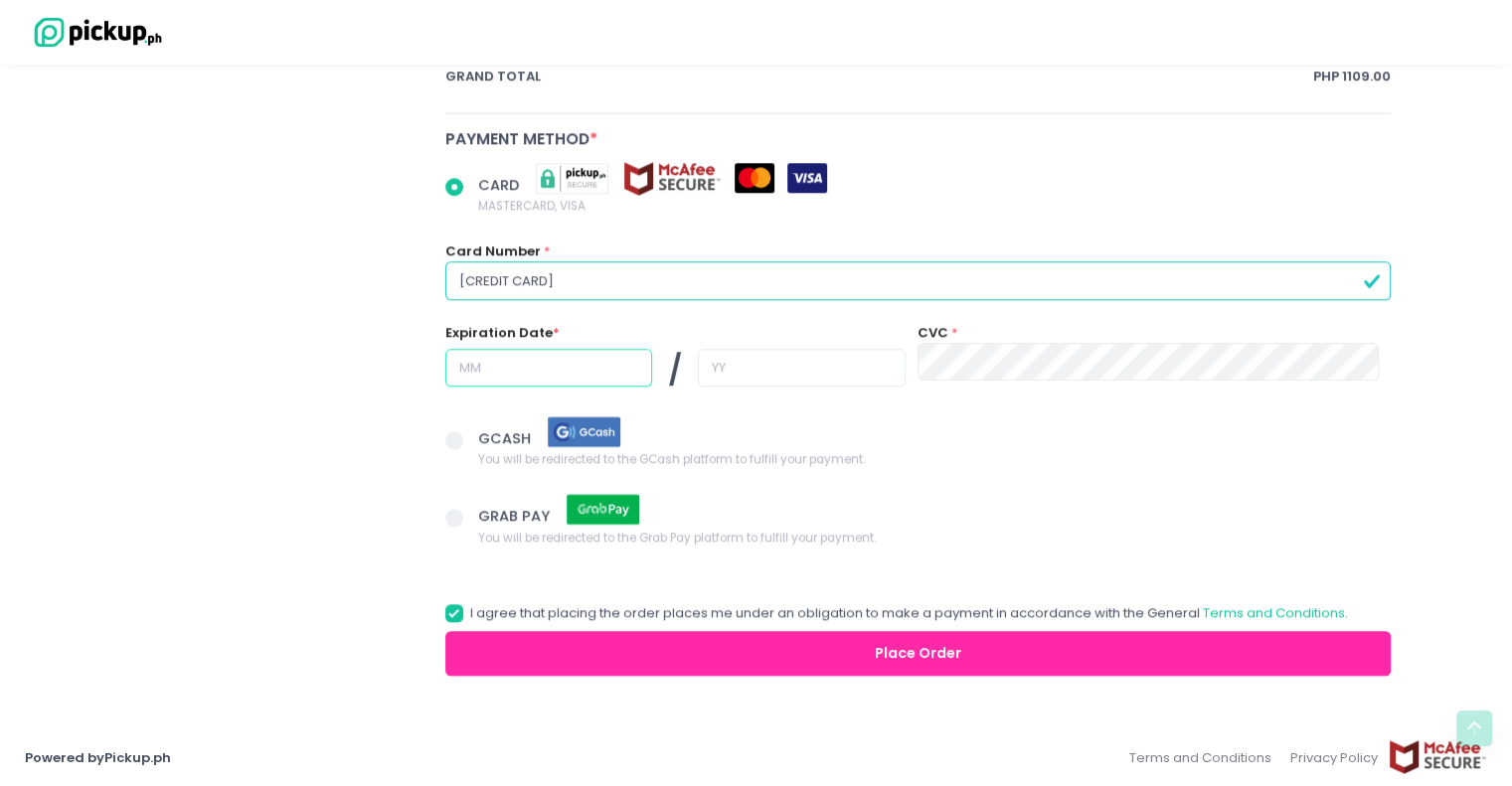 click at bounding box center (549, 368) 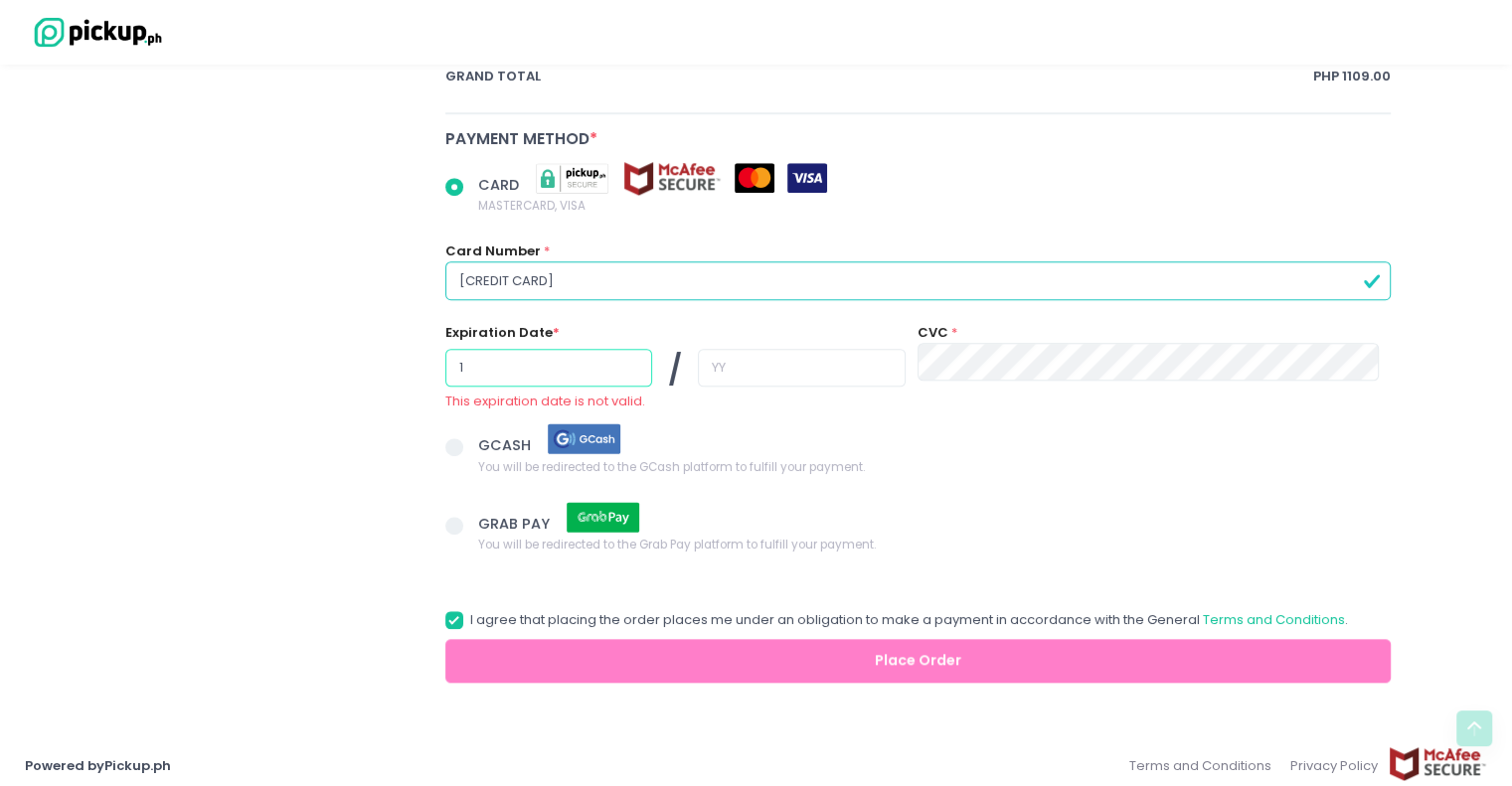 radio on "true" 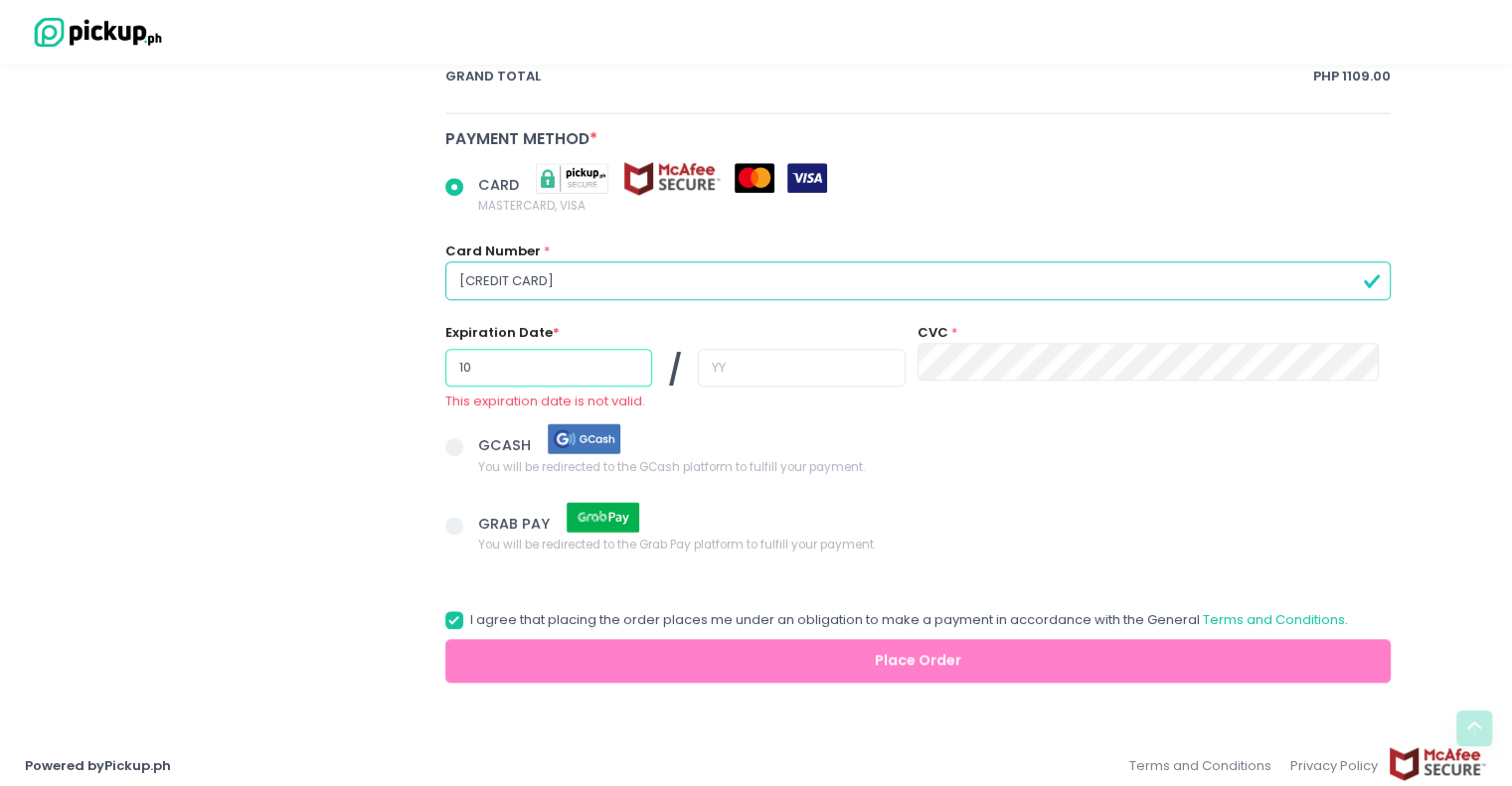 type on "10" 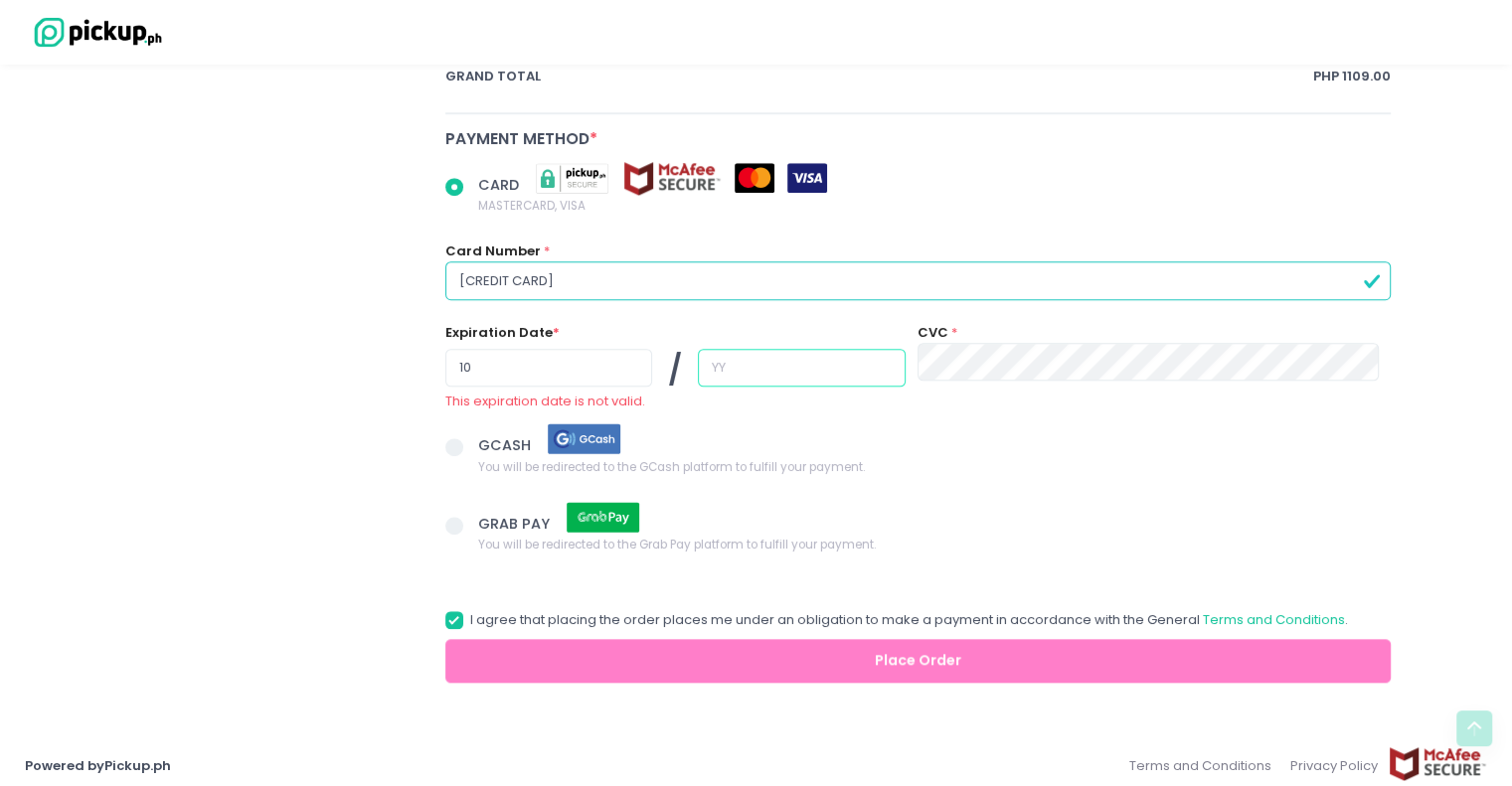 radio on "true" 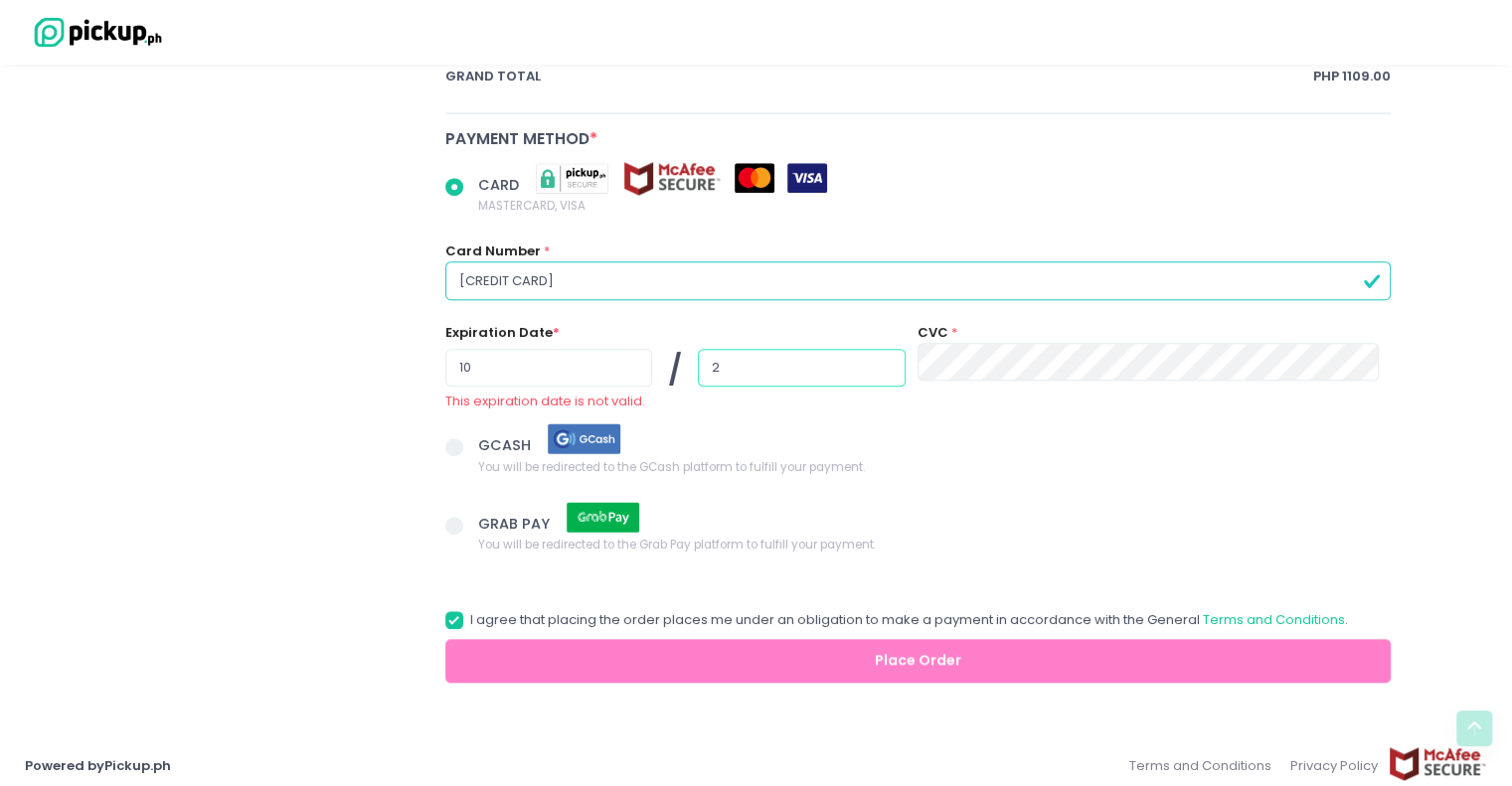 type on "29" 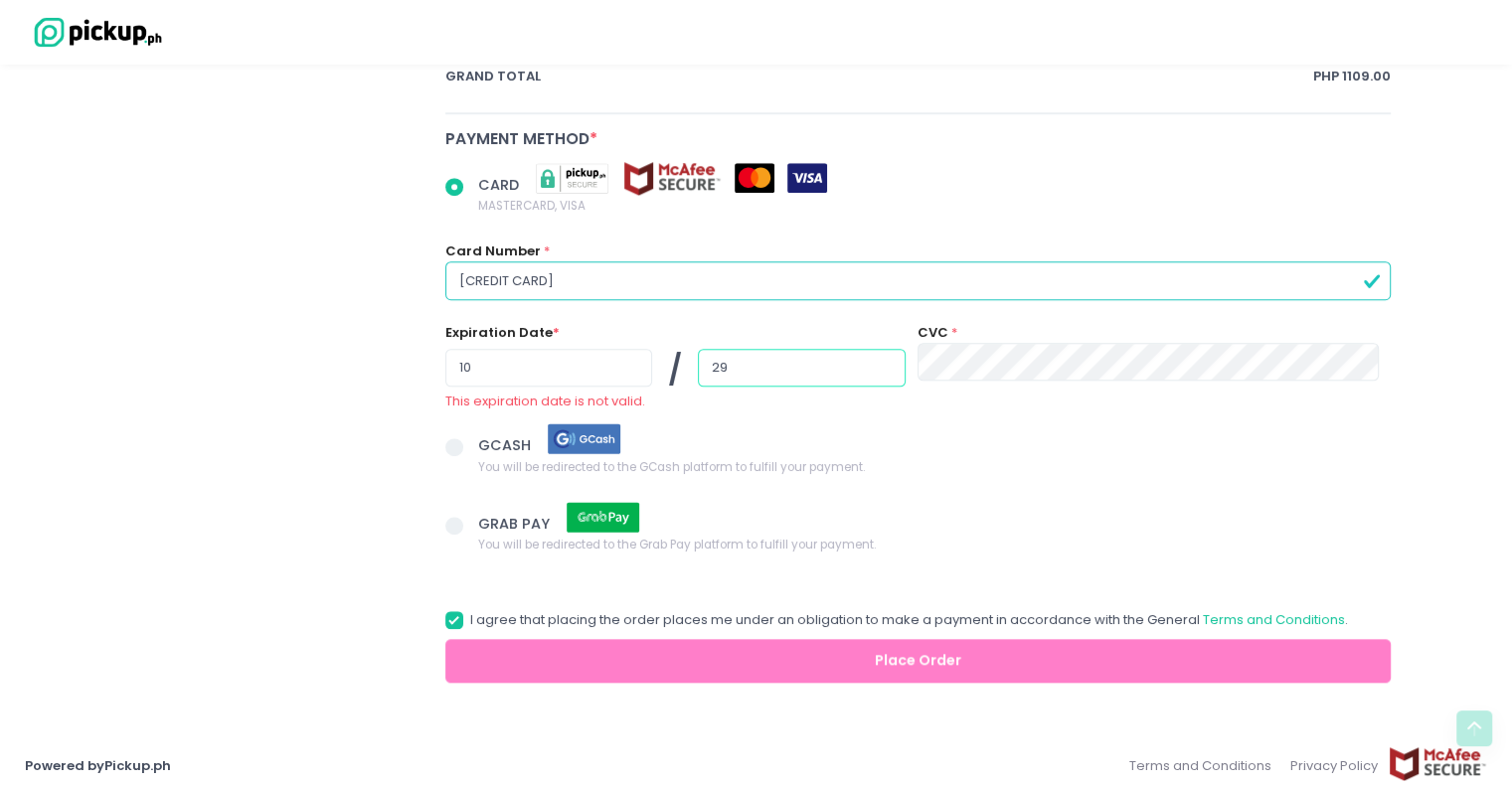 radio on "true" 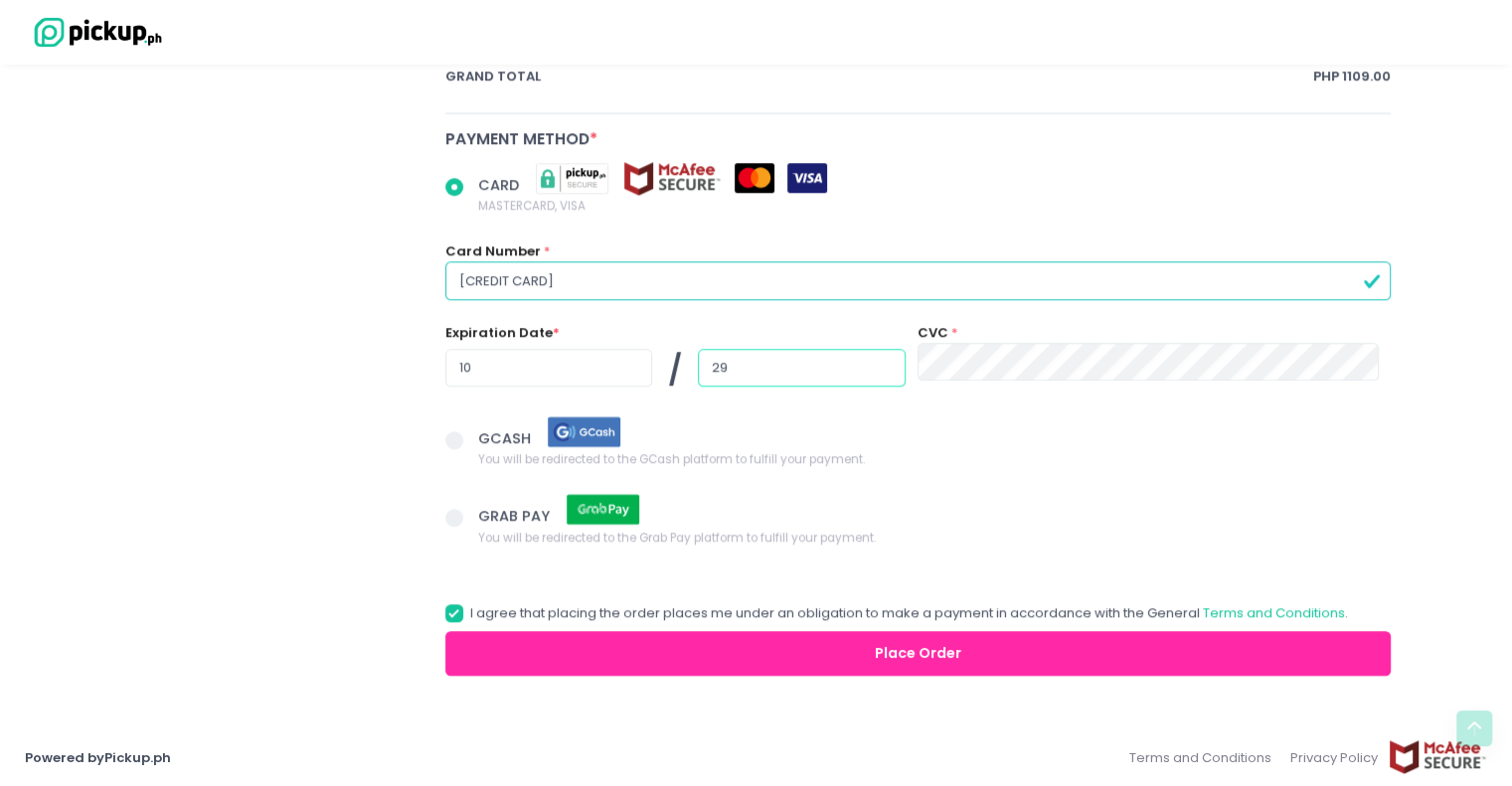 type on "29" 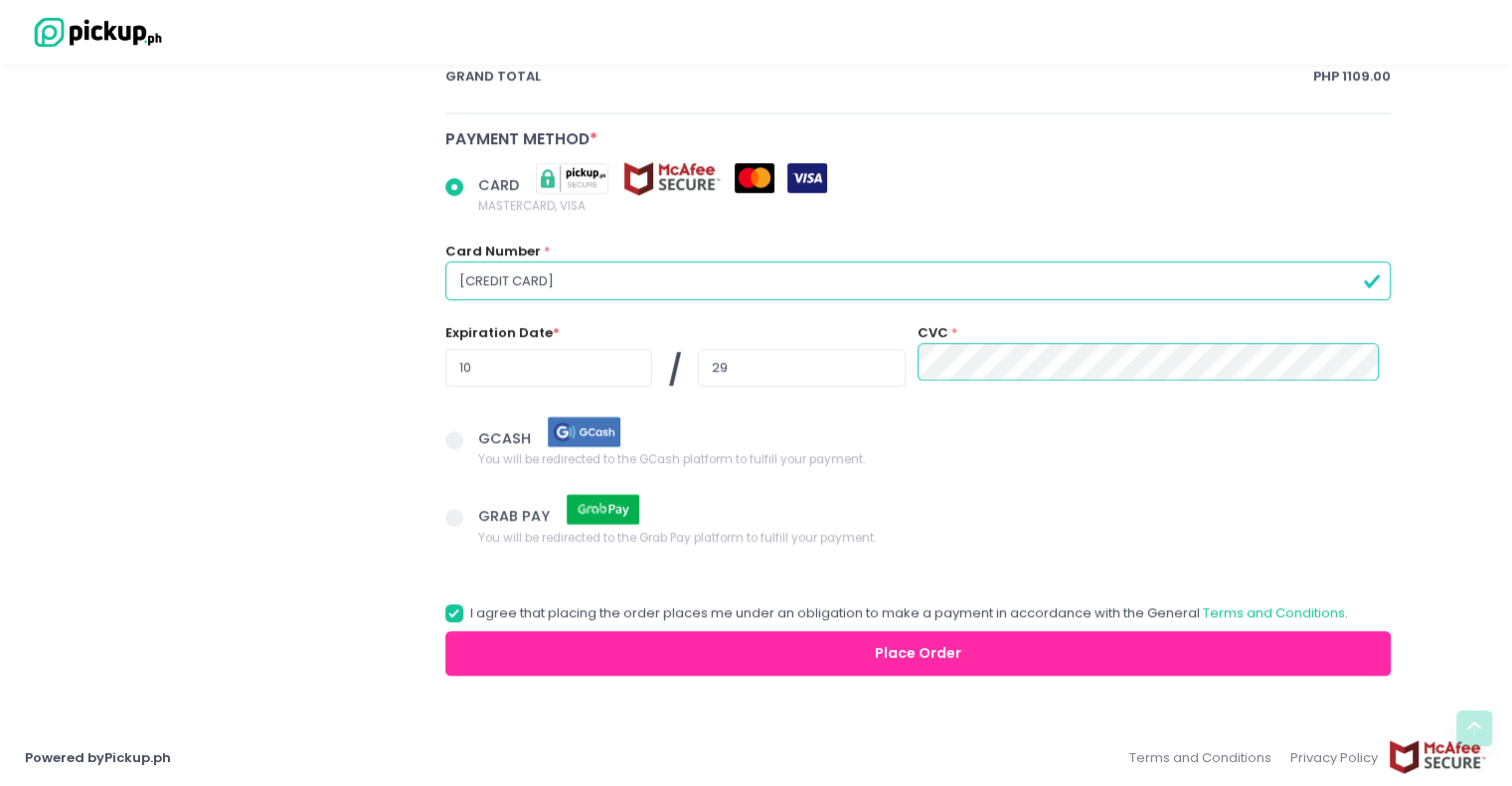 click on "Place Order" at bounding box center [919, 653] 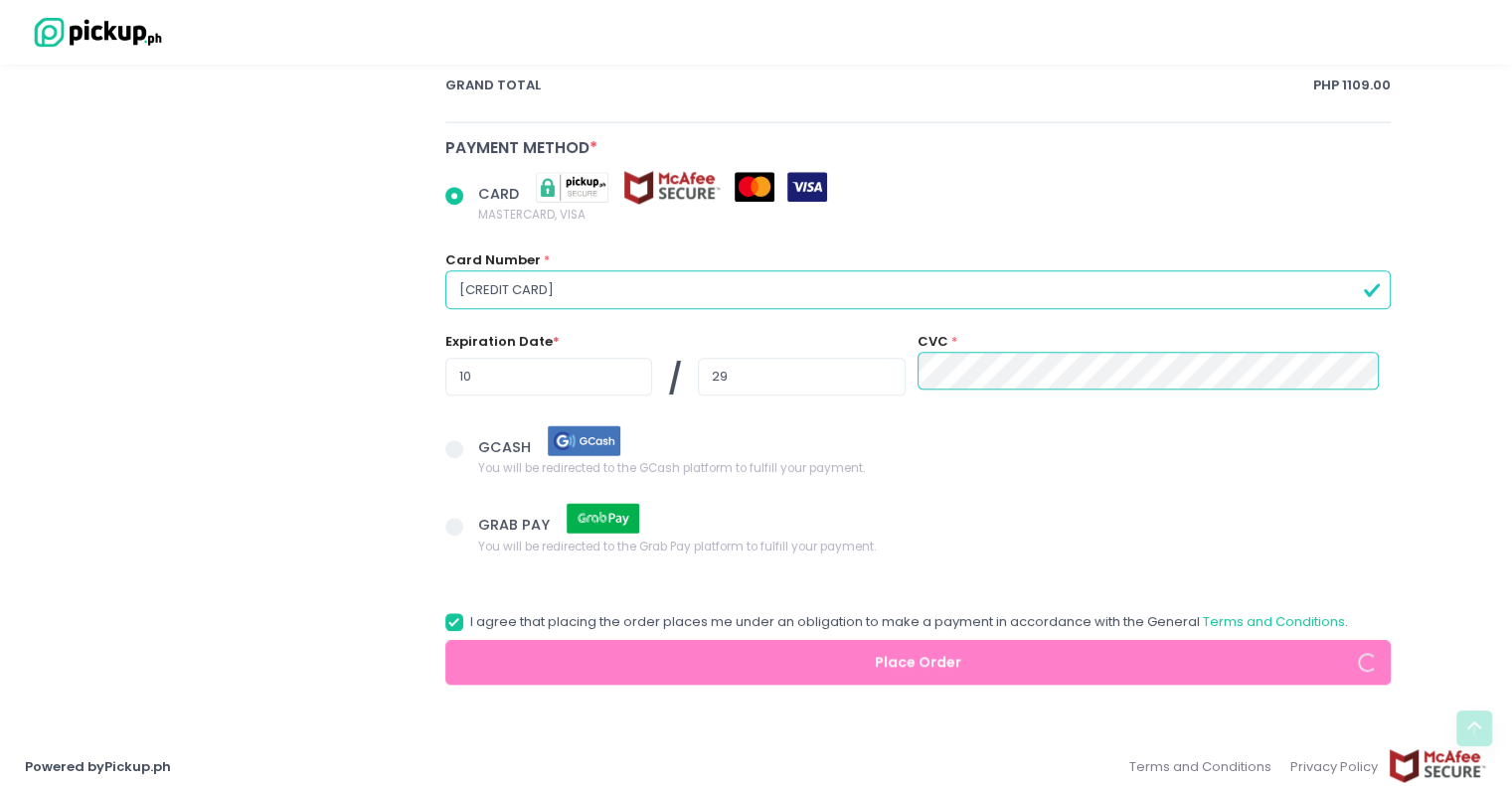 scroll, scrollTop: 1424, scrollLeft: 0, axis: vertical 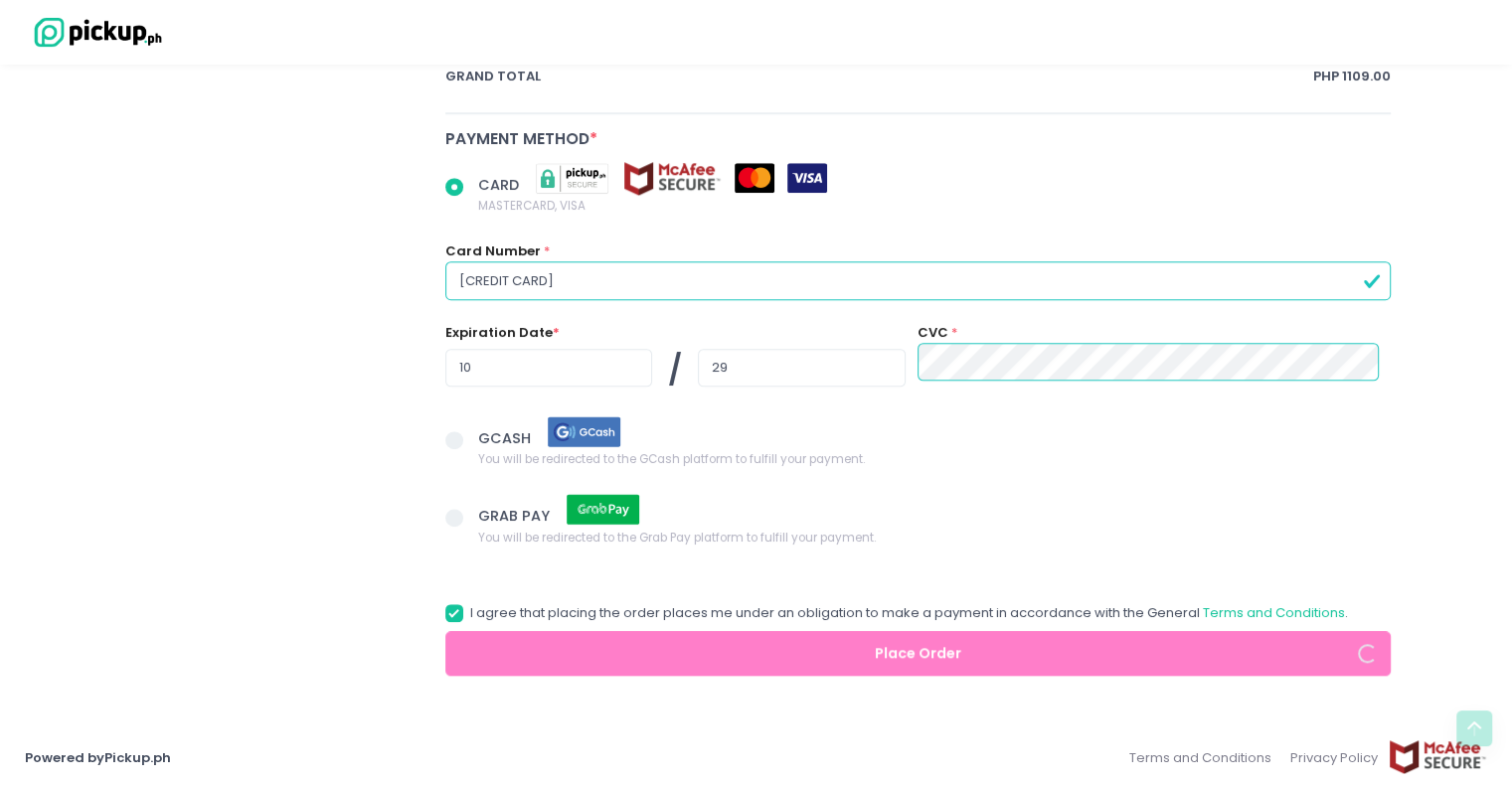 radio on "true" 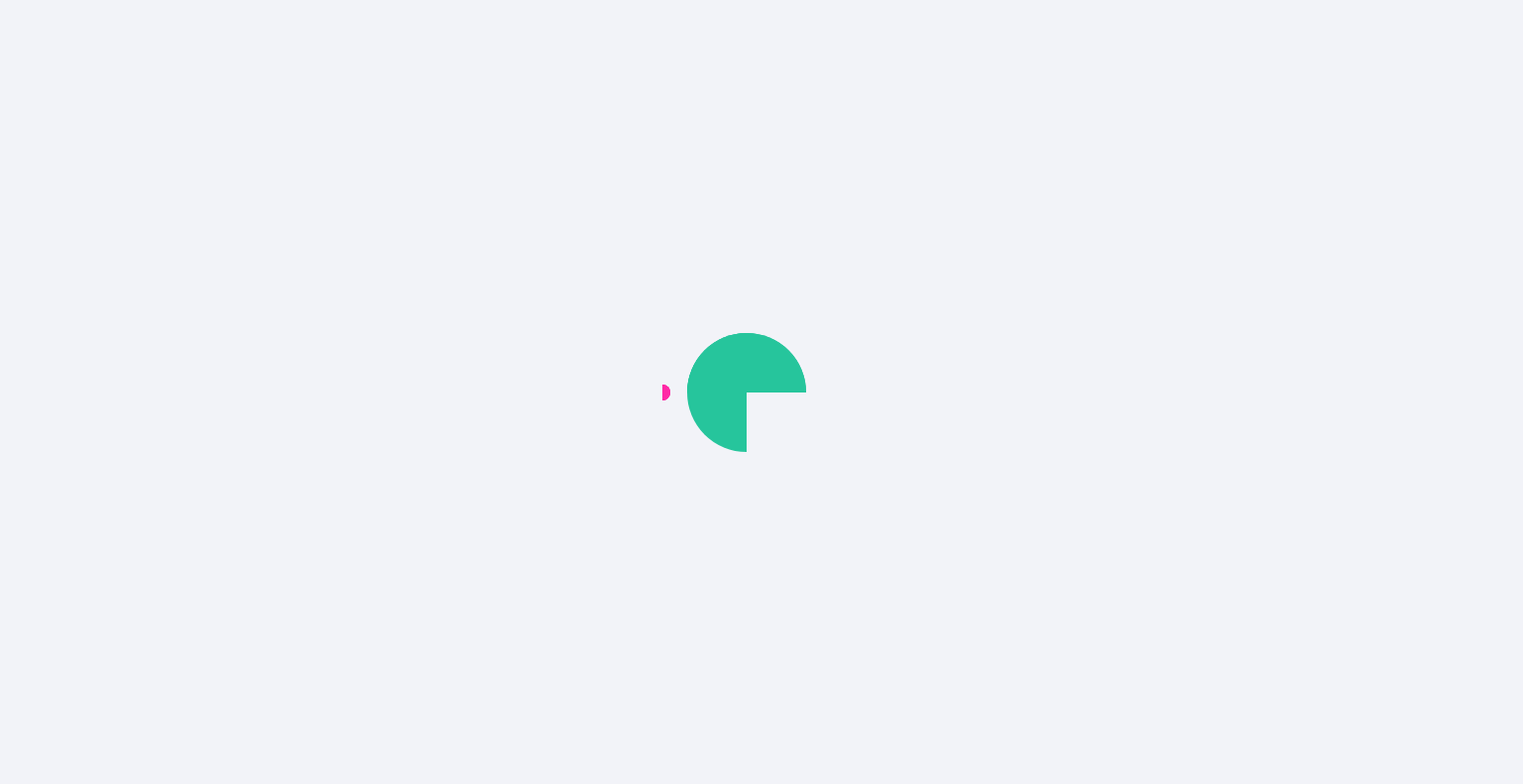 scroll, scrollTop: 0, scrollLeft: 0, axis: both 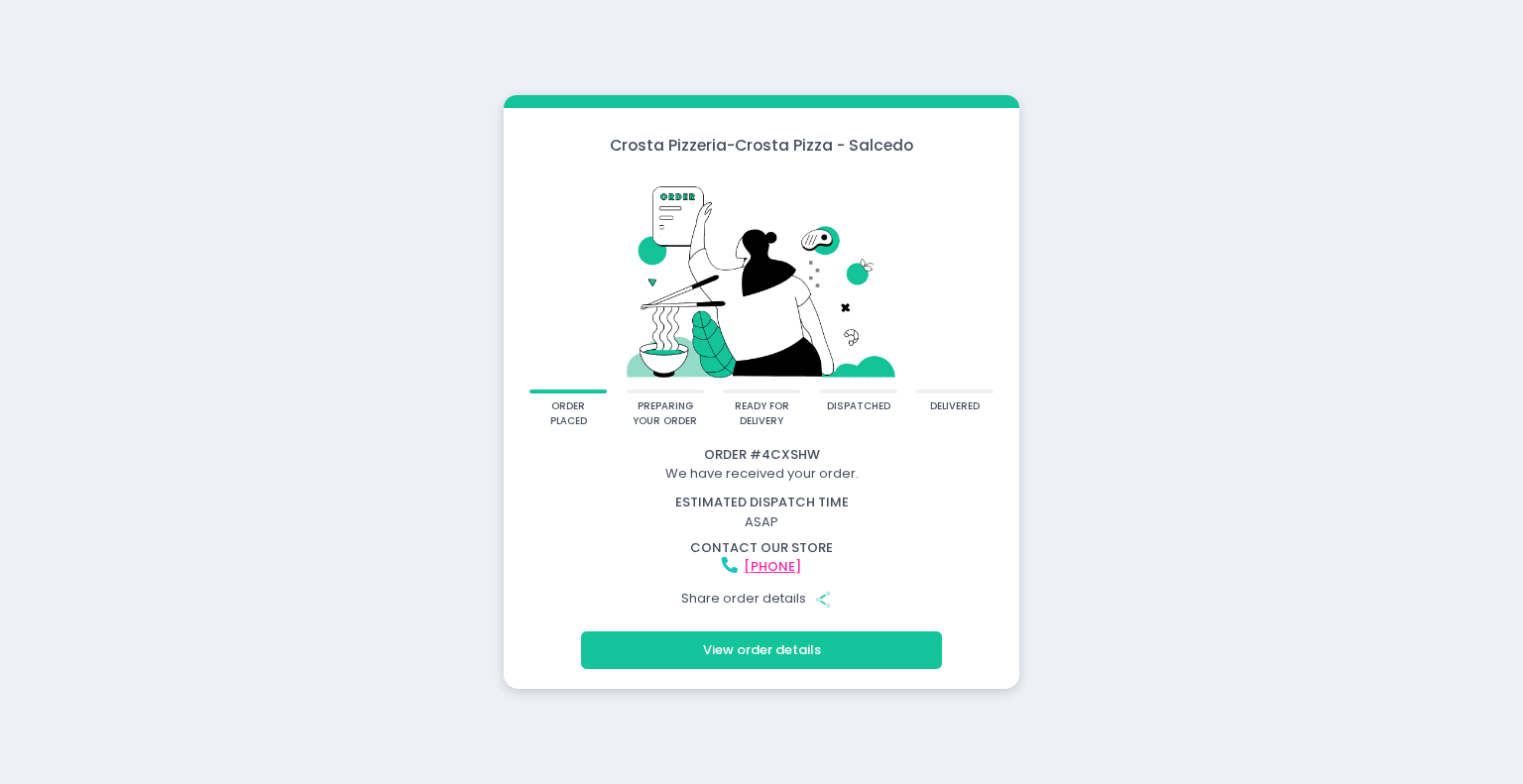 click 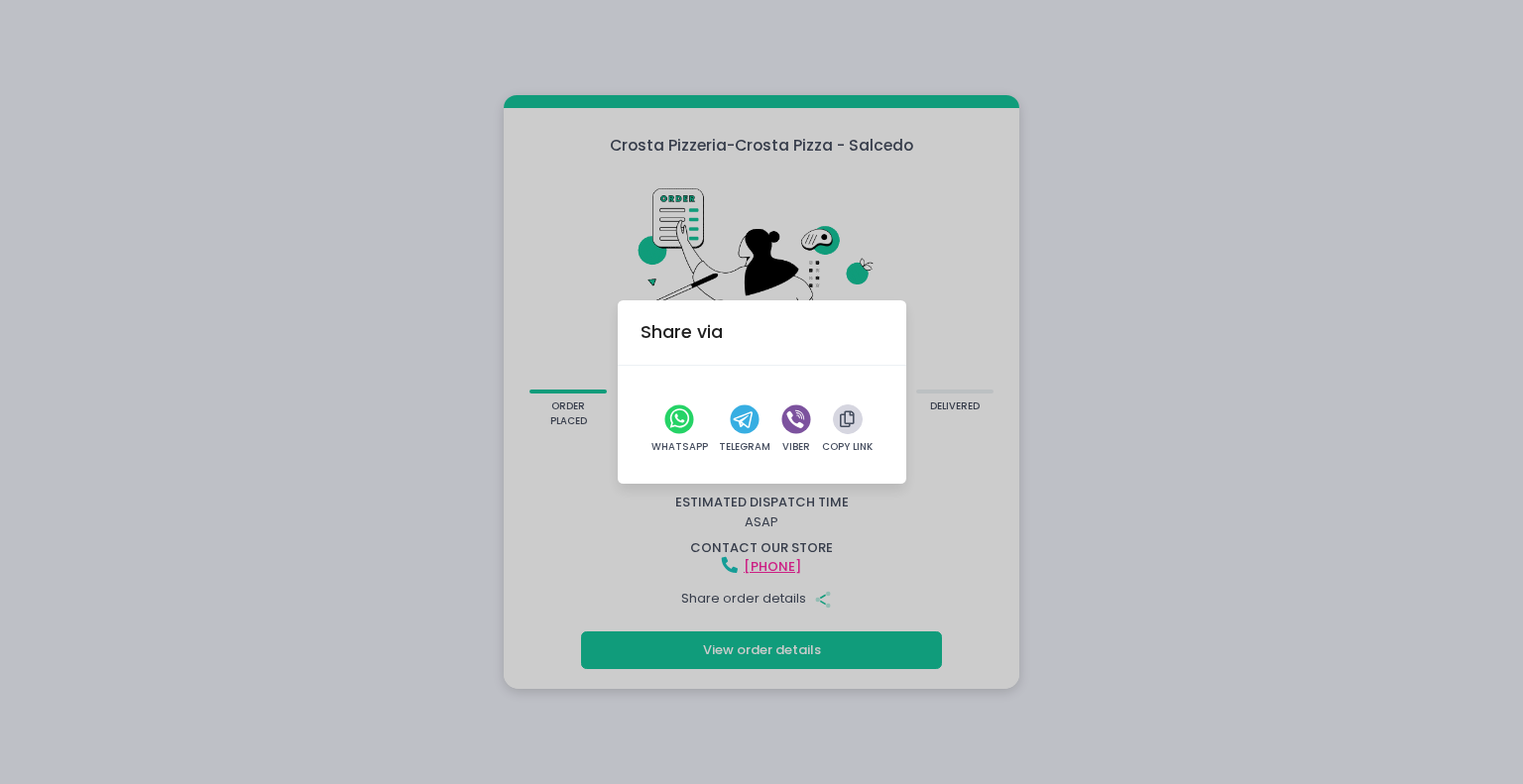 click at bounding box center [848, 419] 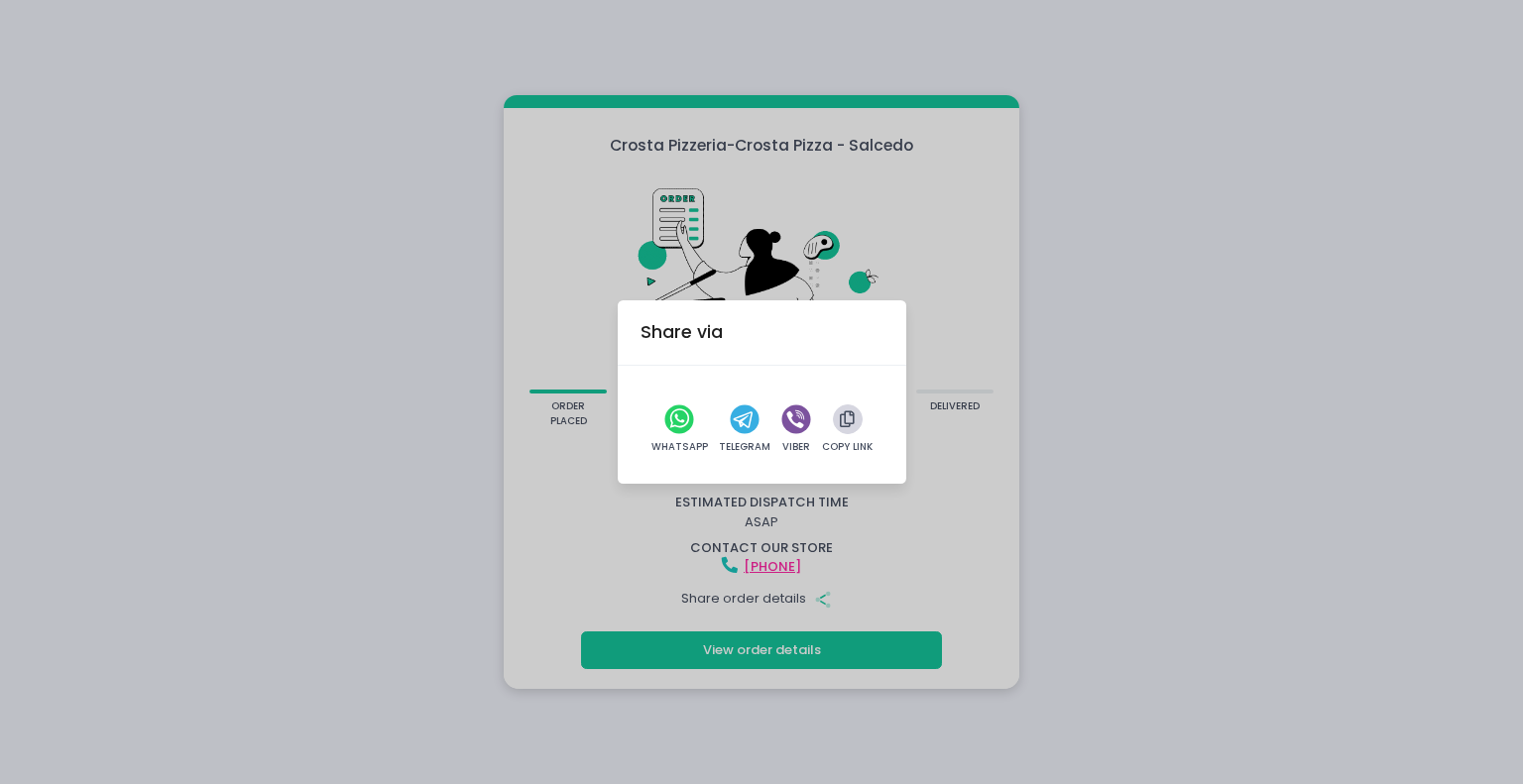 type 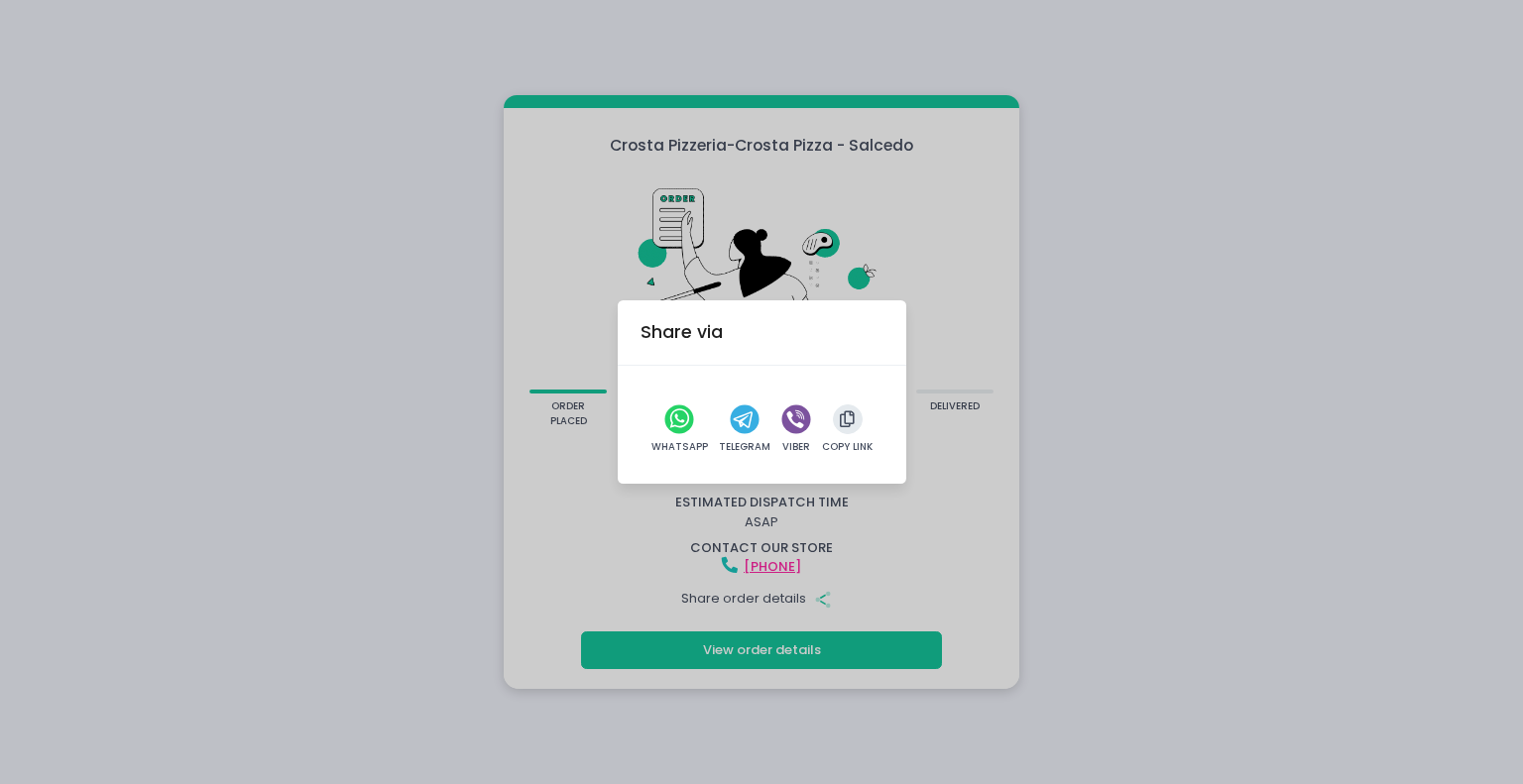 type 